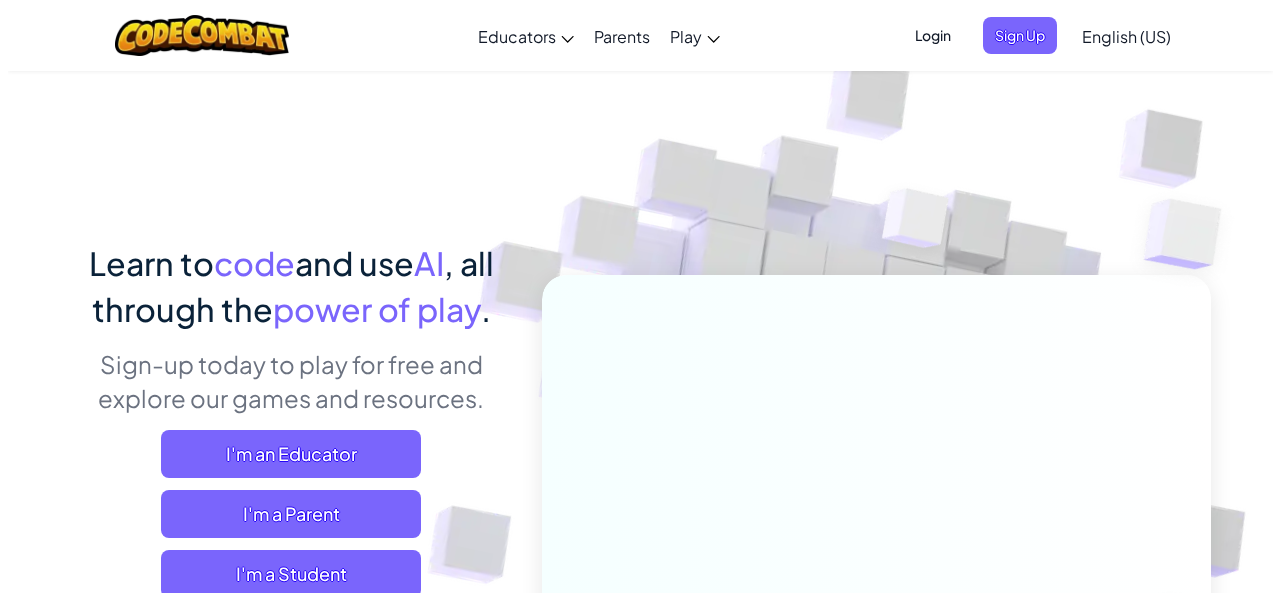 scroll, scrollTop: 100, scrollLeft: 0, axis: vertical 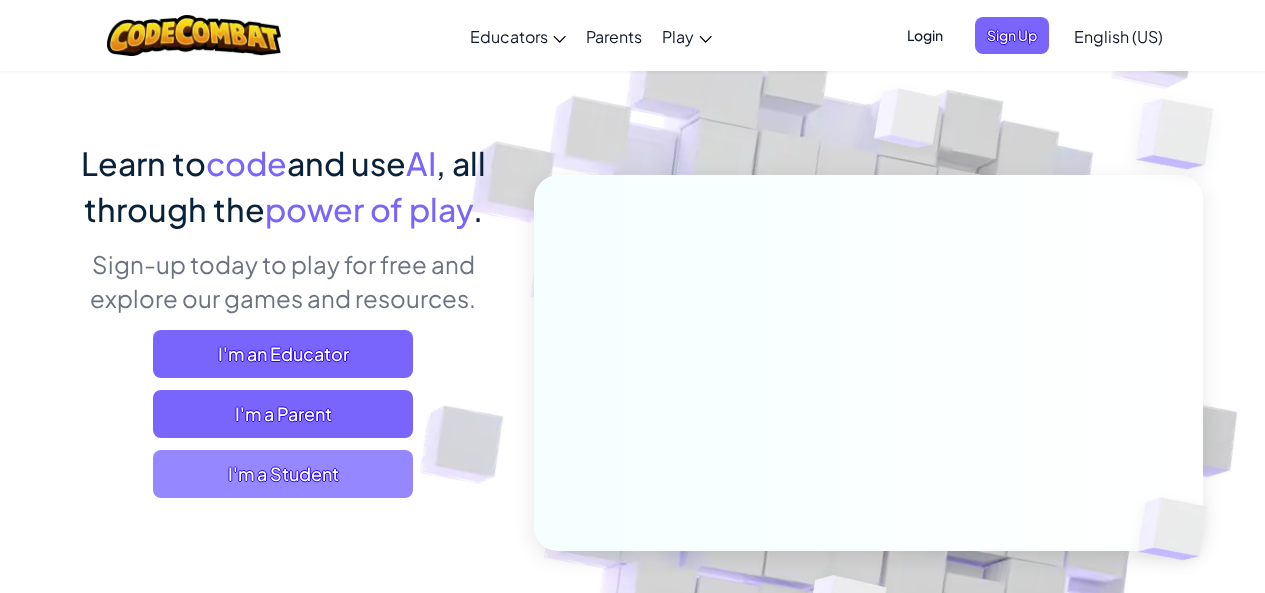 click on "I'm a Student" at bounding box center (283, 474) 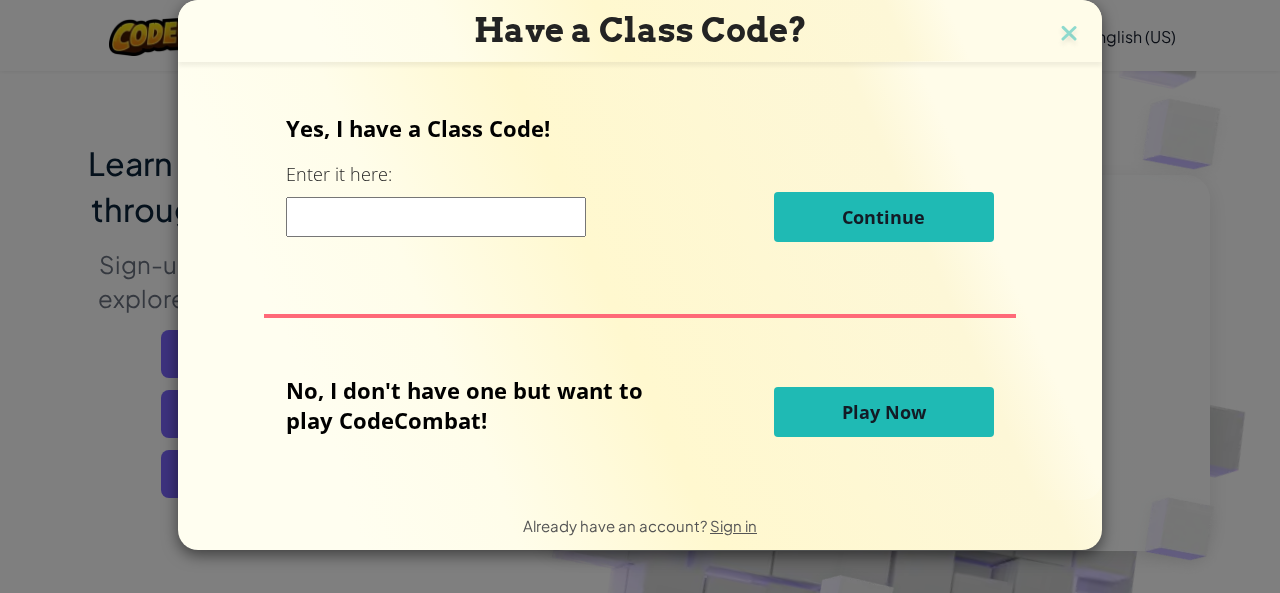click on "Play Now" at bounding box center (884, 412) 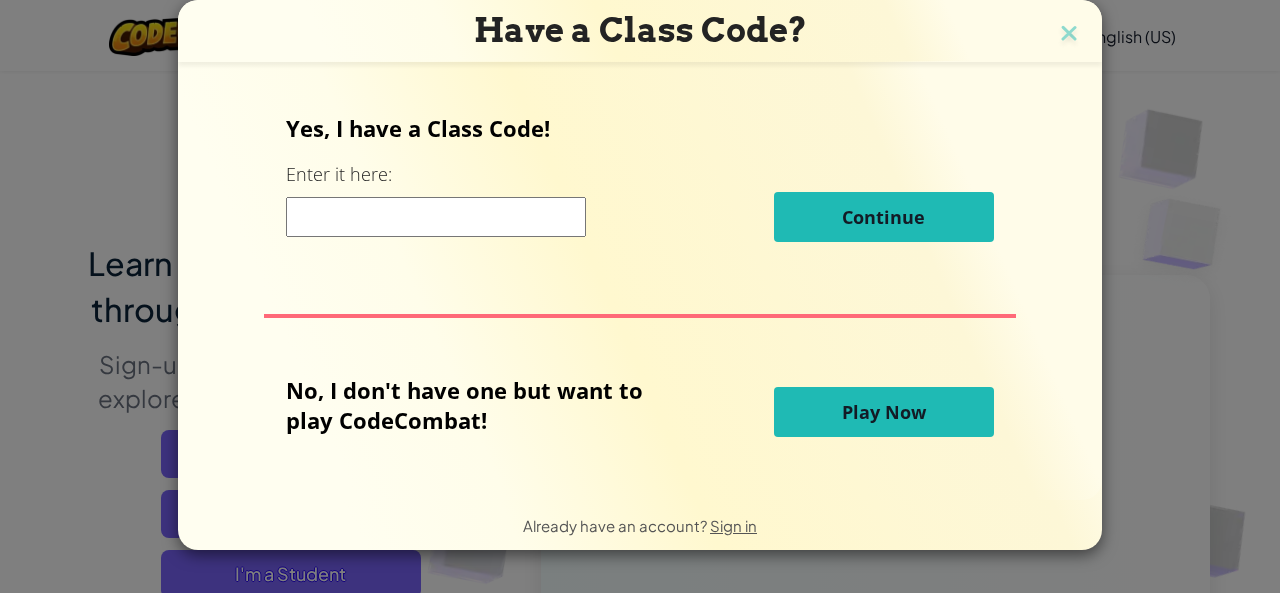 click on "Play Now" at bounding box center [884, 412] 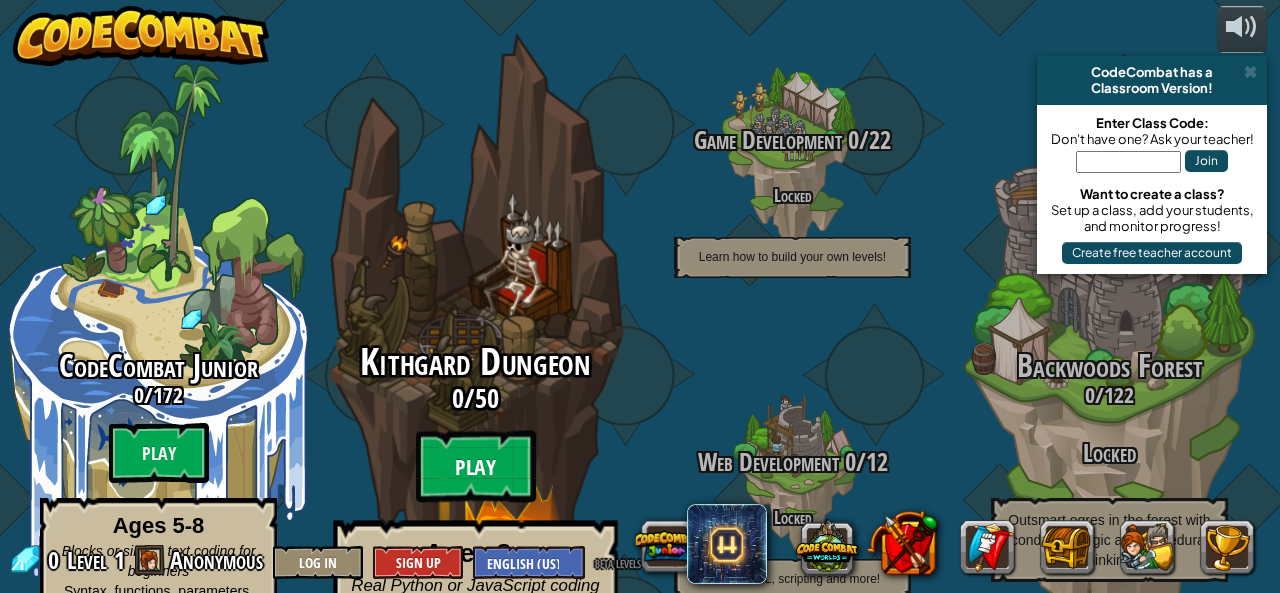 click on "Play" at bounding box center (476, 467) 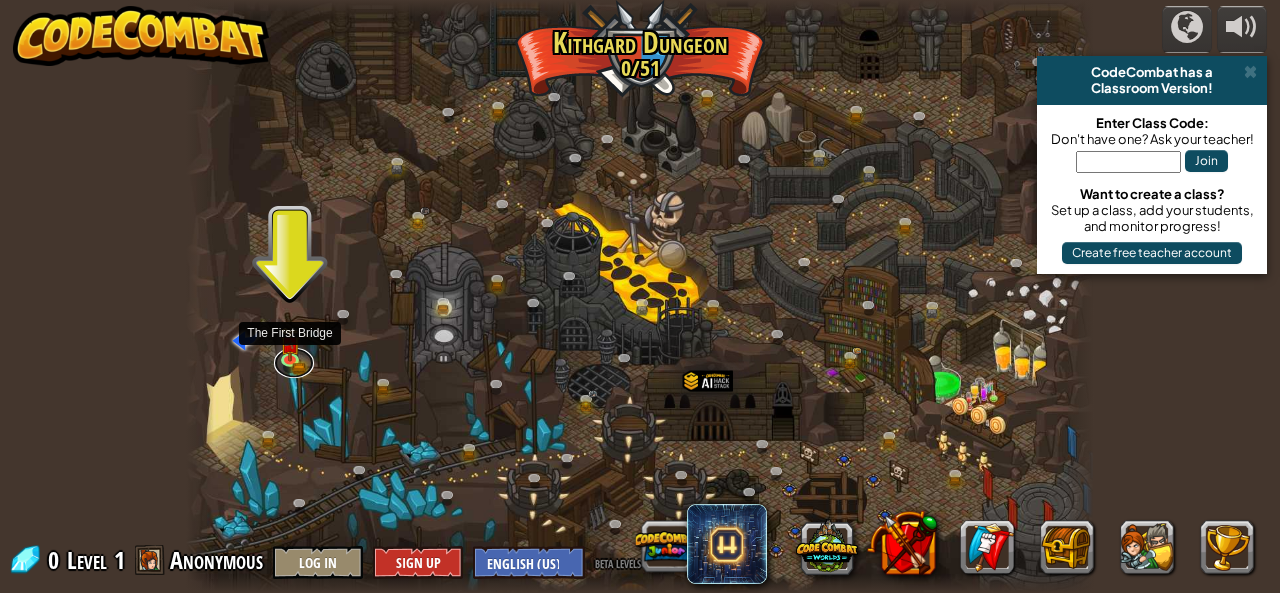 drag, startPoint x: 301, startPoint y: 353, endPoint x: 284, endPoint y: 378, distance: 30.232433 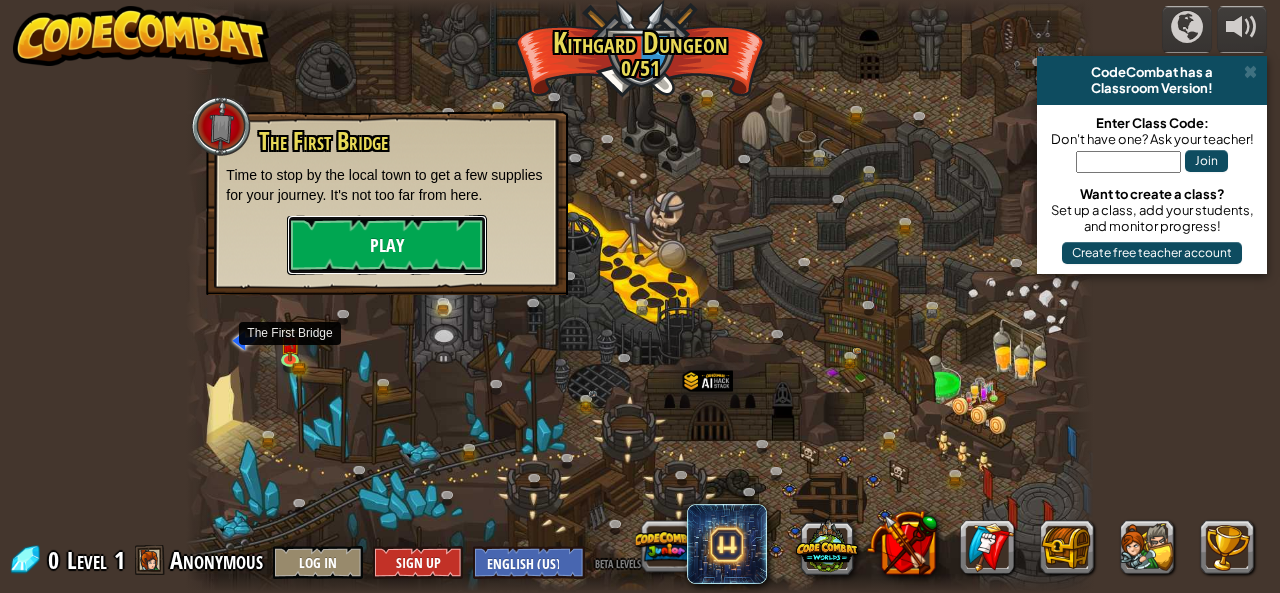click on "Play" at bounding box center [387, 245] 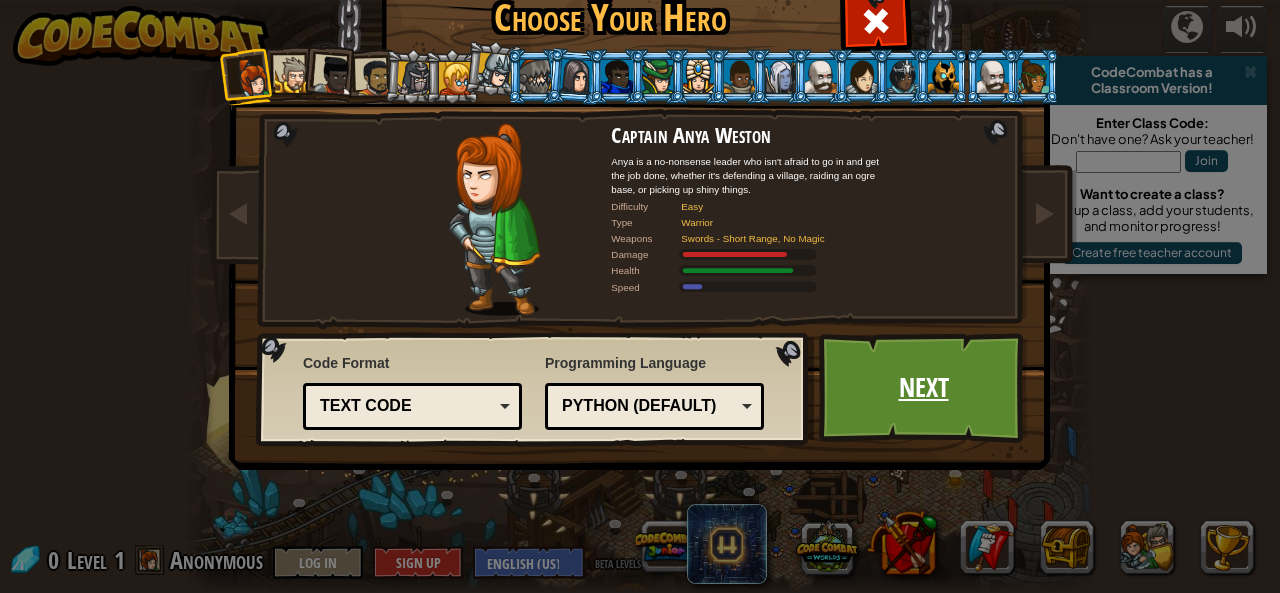 click on "Next" at bounding box center (923, 388) 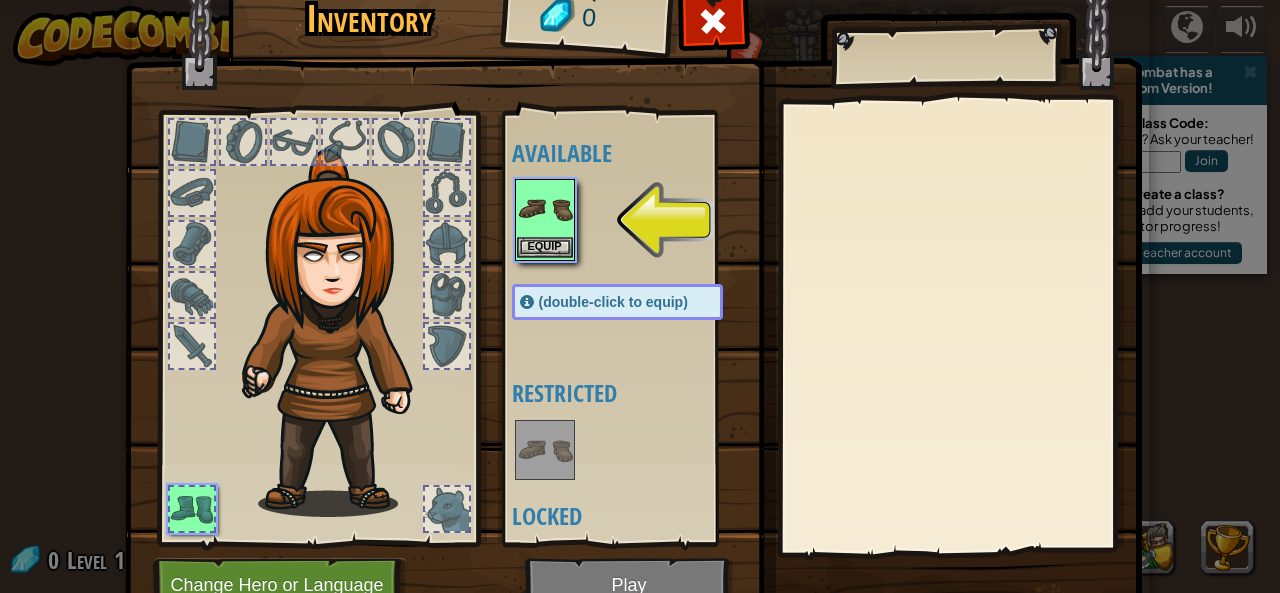 click on "Inventory 0 Available Equip (double-click to equip) Restricted Locked Equip Unequip Subscribe to Unlock! (restricted in this level) Change Hero or Language Play" at bounding box center (640, 296) 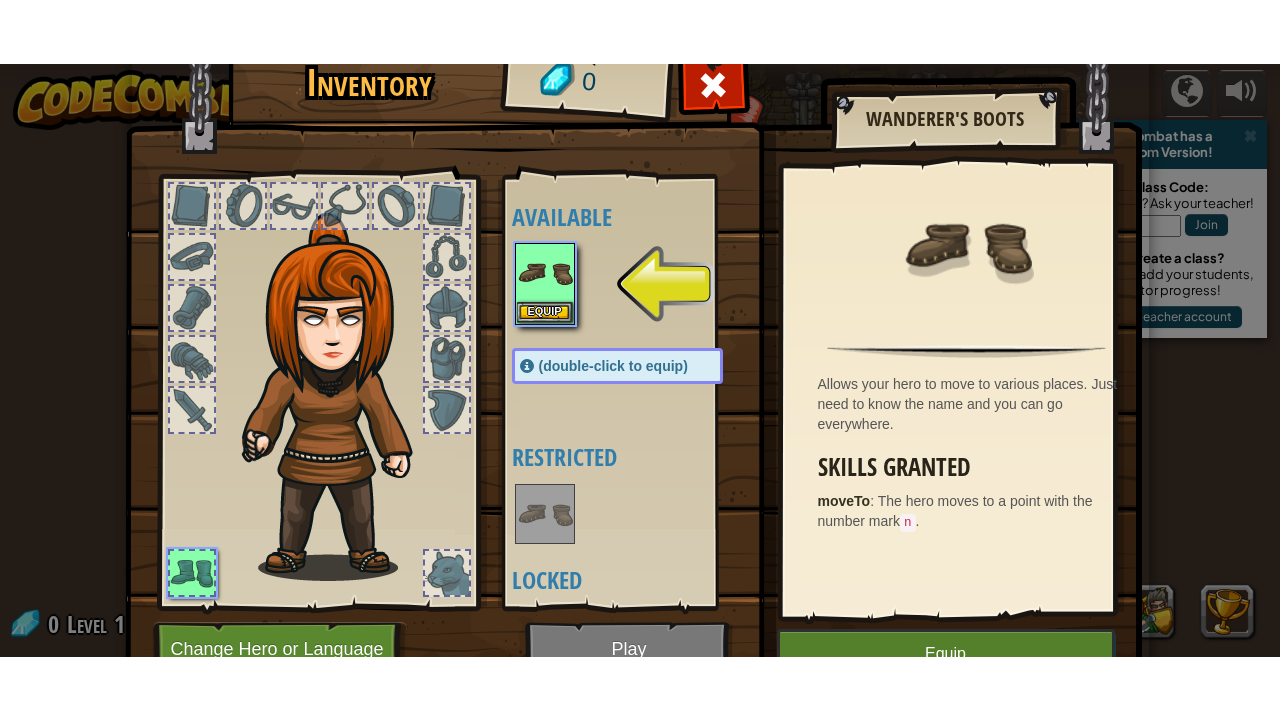 scroll, scrollTop: 97, scrollLeft: 0, axis: vertical 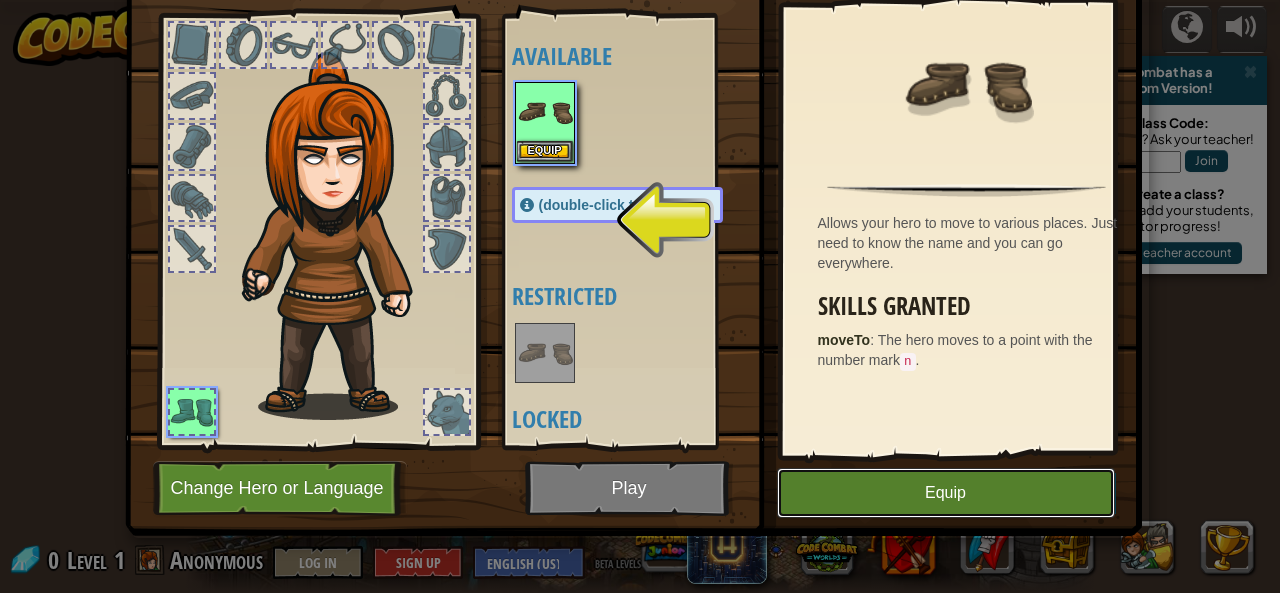 click on "Equip" at bounding box center (946, 493) 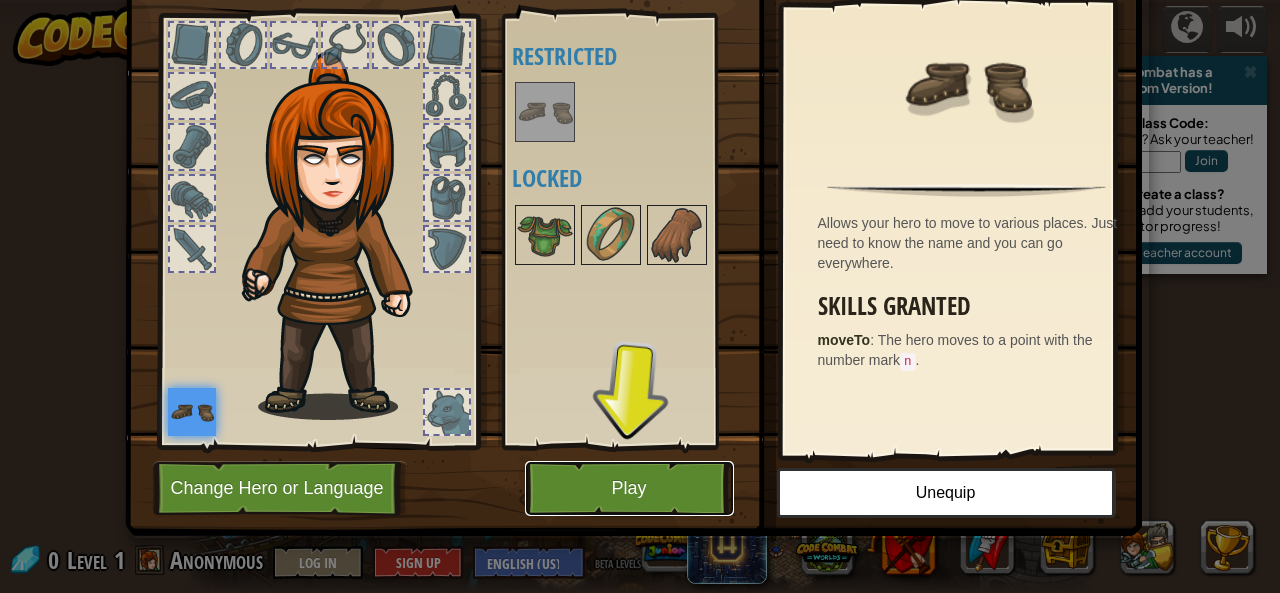 drag, startPoint x: 635, startPoint y: 468, endPoint x: 636, endPoint y: 562, distance: 94.00532 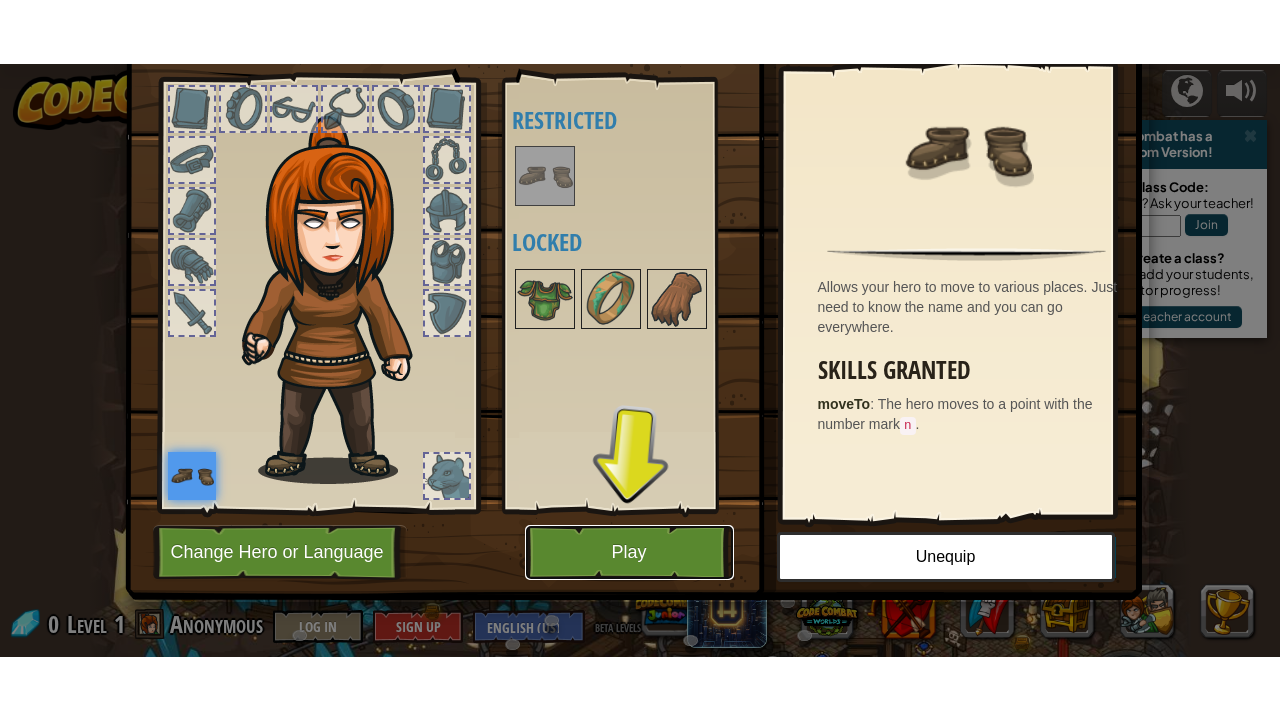 scroll, scrollTop: 0, scrollLeft: 0, axis: both 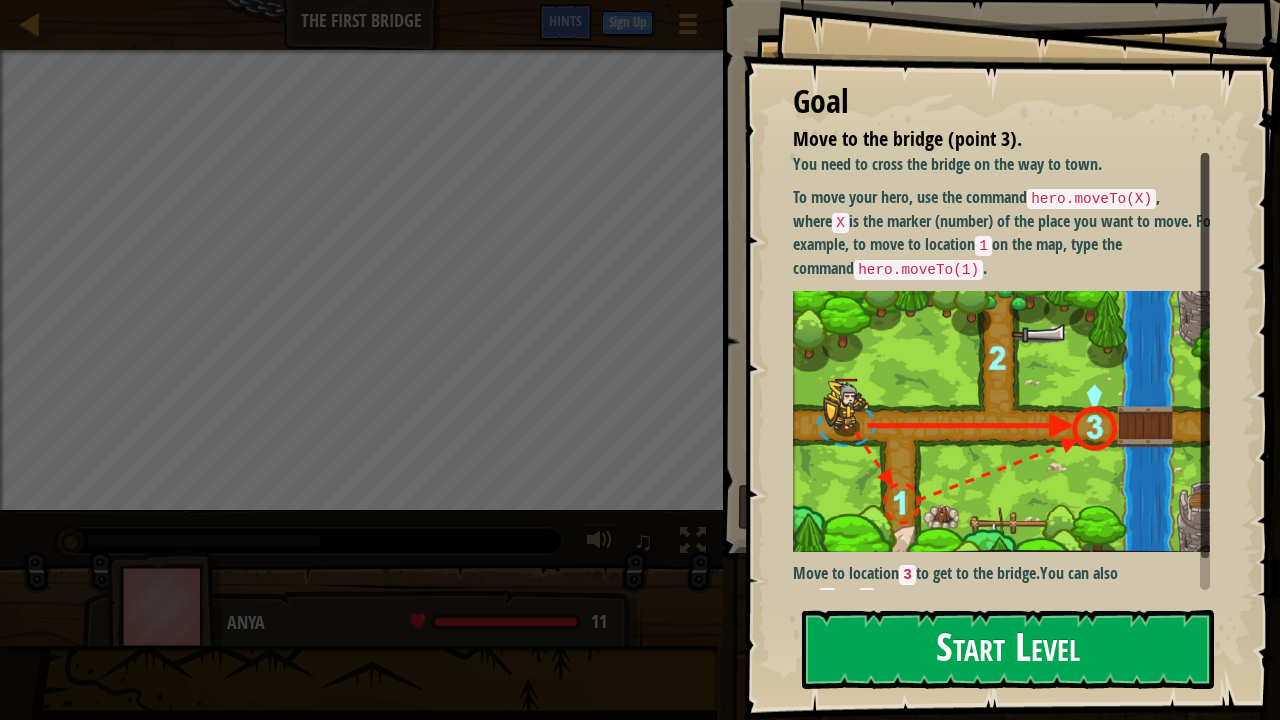 click on "Start Level" at bounding box center (1008, 649) 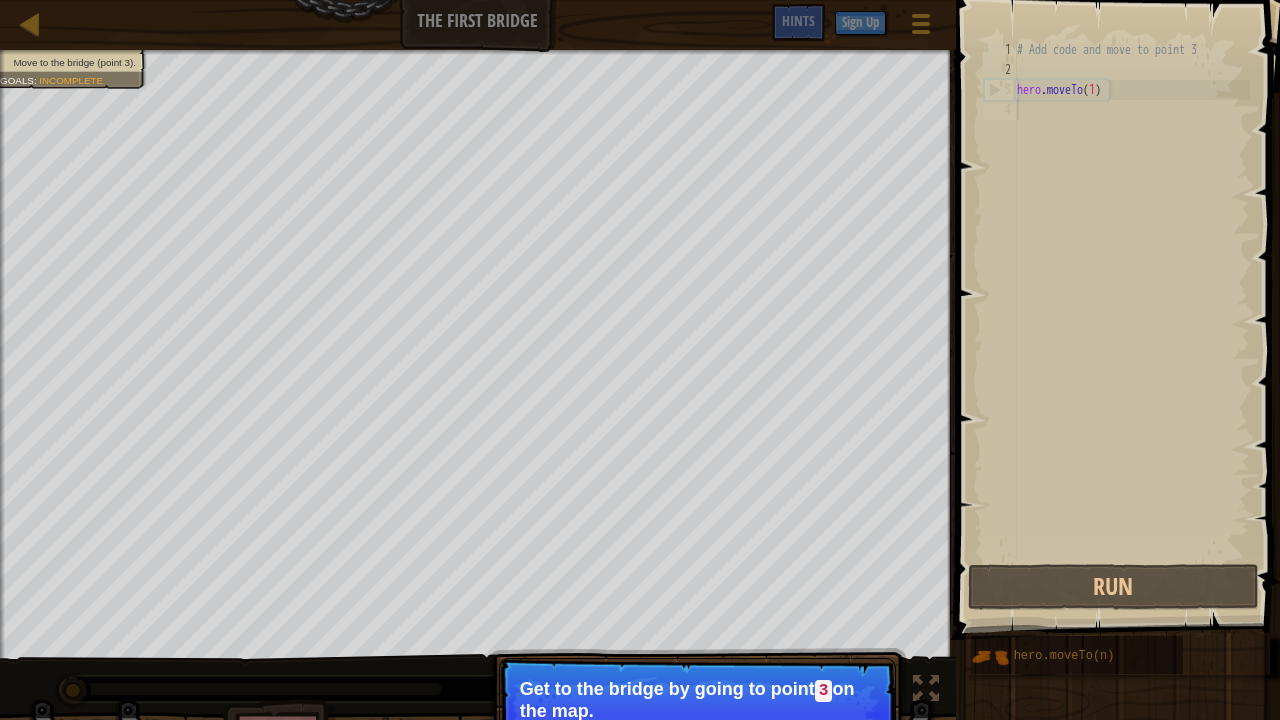 click on "Move to the bridge (point 3). Goals : Incomplete ♫ Anya 11 x: 5 y: 15 x: 10 y: 6 Continue  Get to the bridge by going to point  3 on the map." at bounding box center [640, 422] 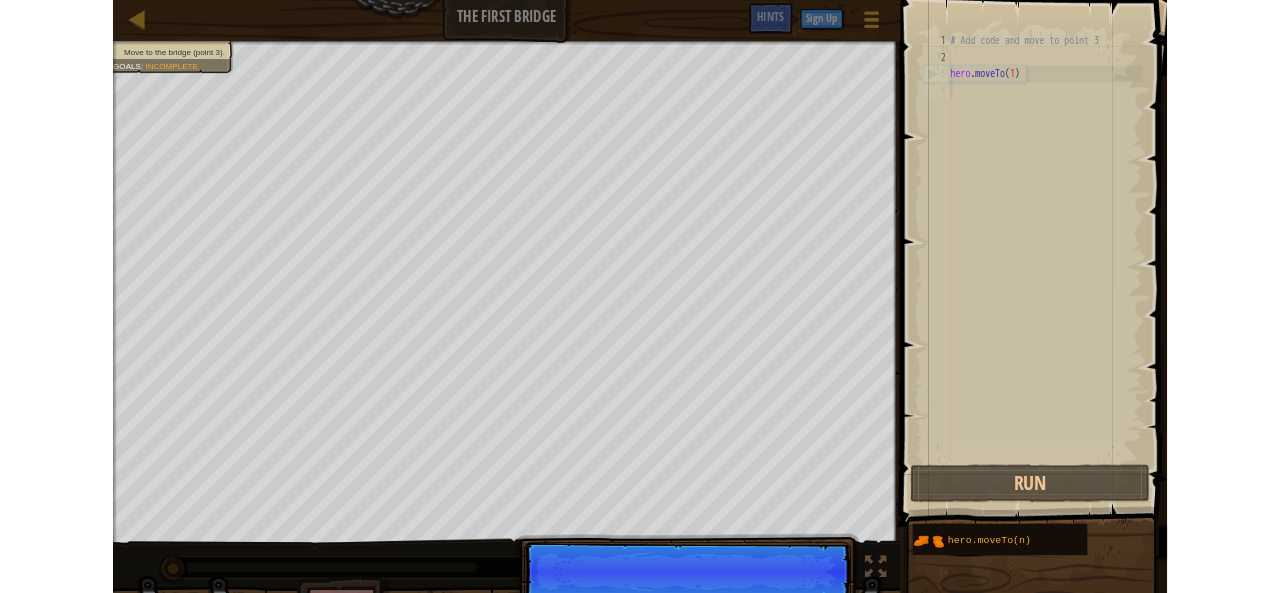 scroll, scrollTop: 9, scrollLeft: 0, axis: vertical 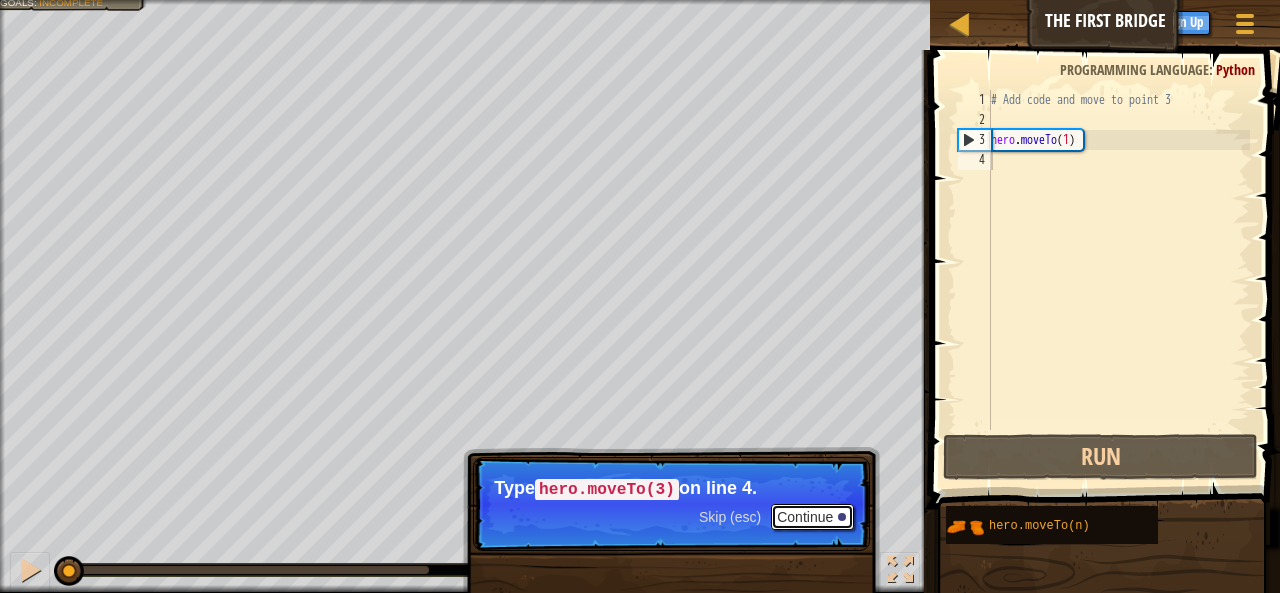 click on "Continue" at bounding box center [812, 517] 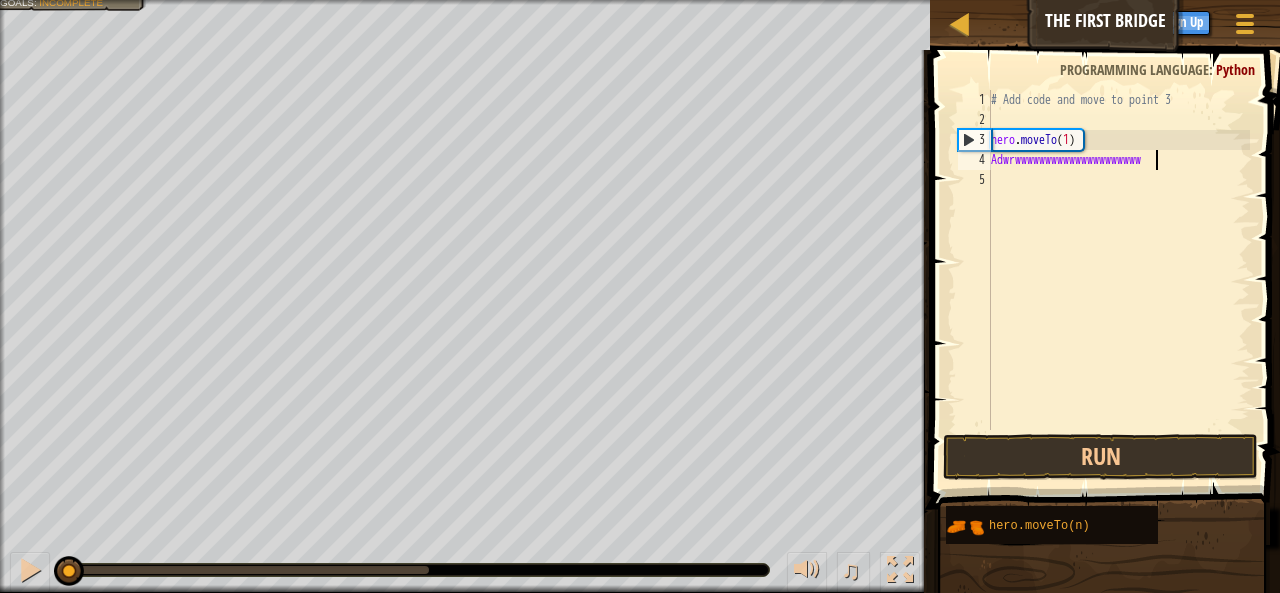 scroll, scrollTop: 9, scrollLeft: 16, axis: both 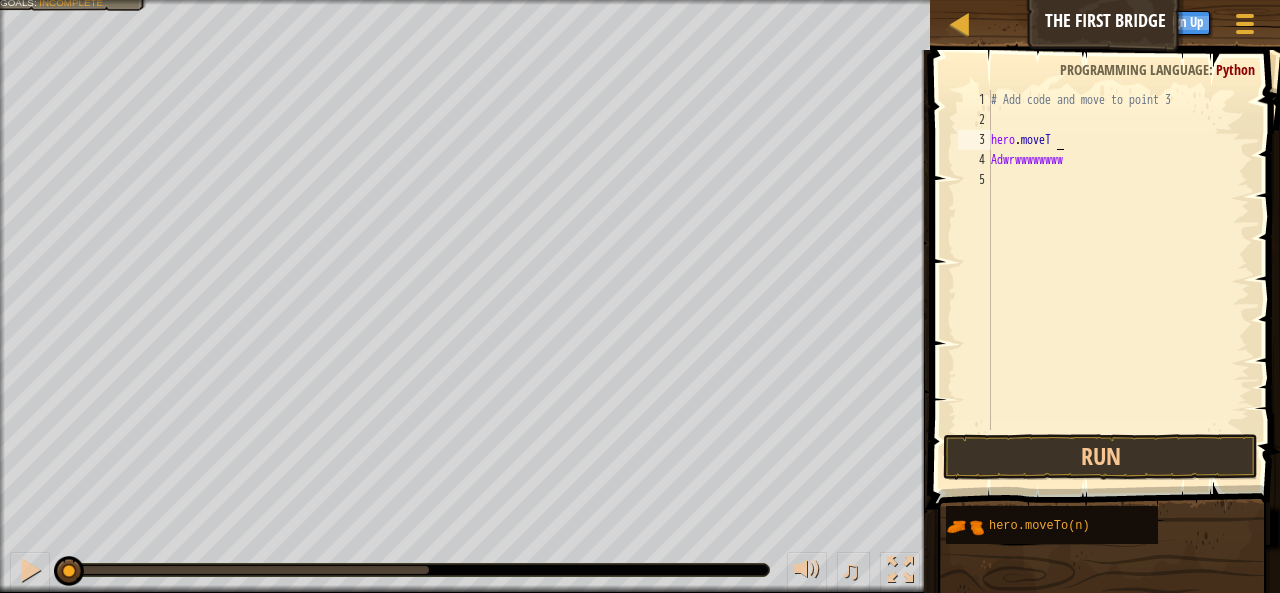 click on "# Add code and move to point 3 hero . moveT Adwrwwwwwwww" at bounding box center [1118, 280] 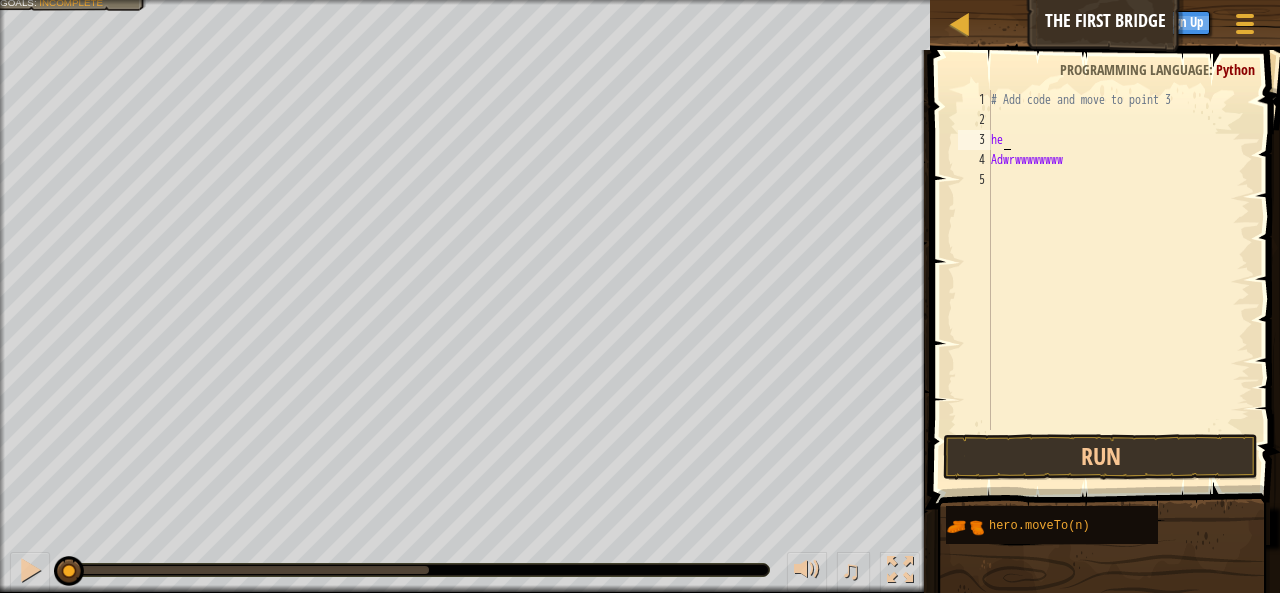 type on "h" 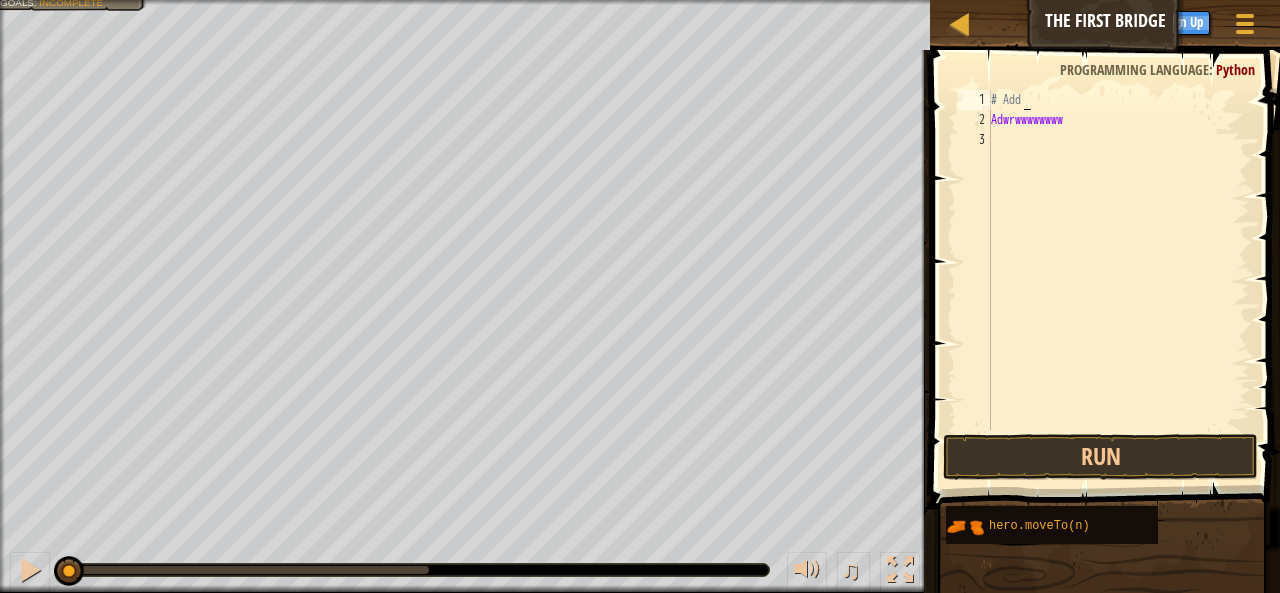 type on "#" 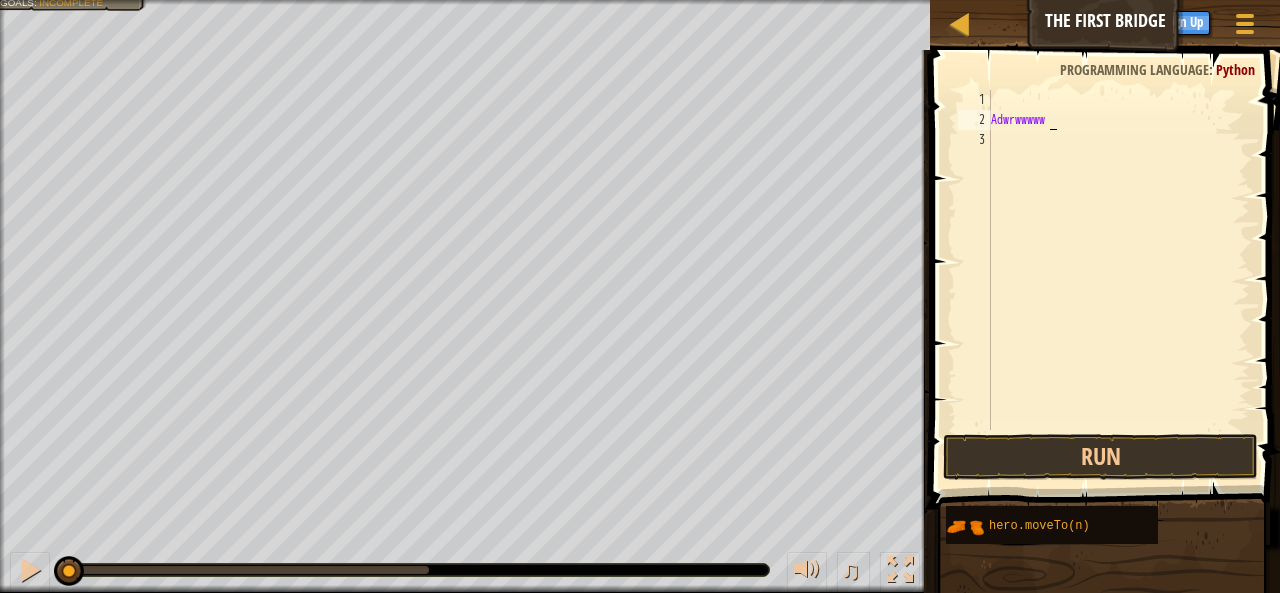 click on "Adwrwwwww" at bounding box center [1118, 280] 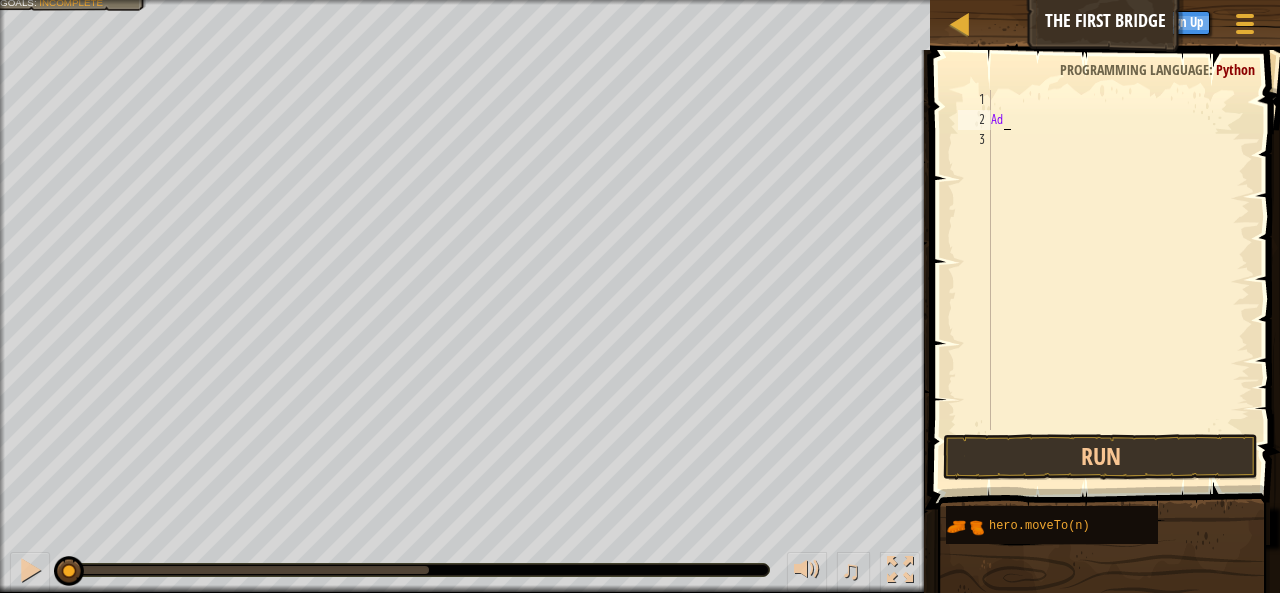 type on "A" 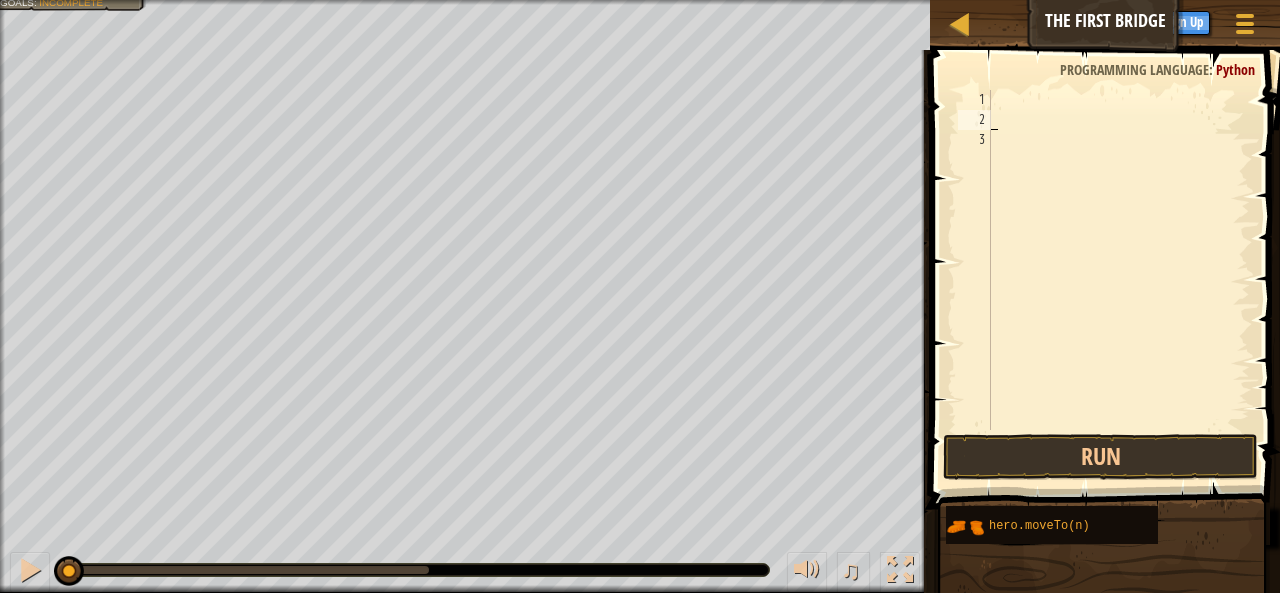 click at bounding box center (1118, 280) 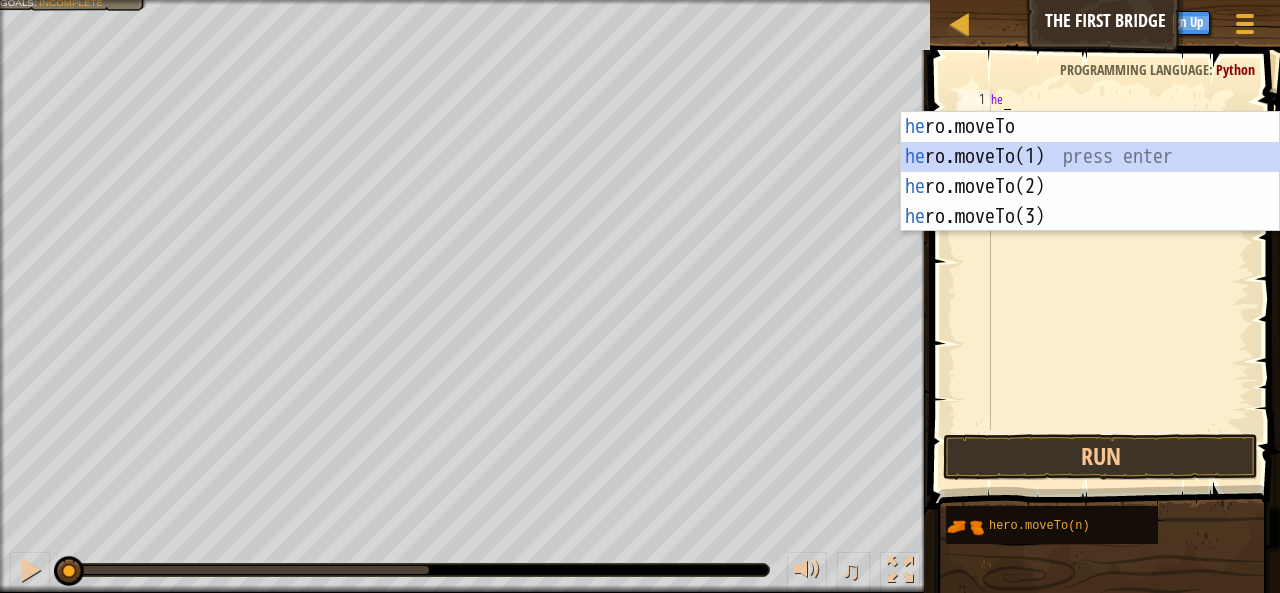 click on "he ro.moveTo press enter he ro.moveTo(1) press enter he ro.moveTo(2) press enter he ro.moveTo(3) press enter" at bounding box center (1090, 202) 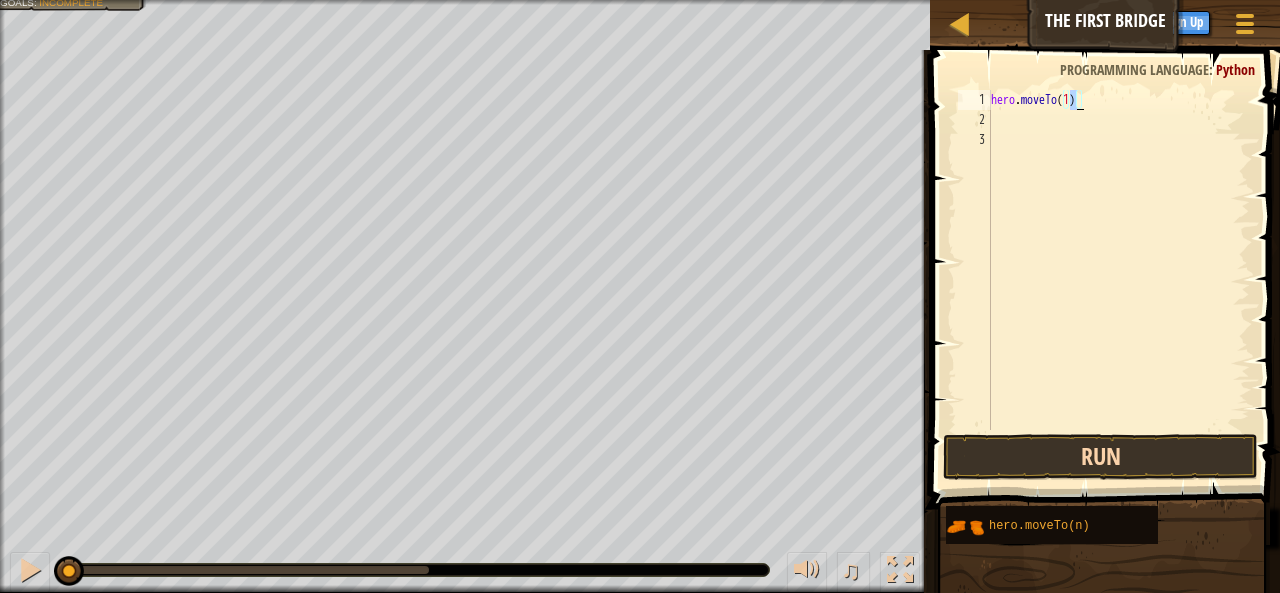 type on "hero.moveTo(1)" 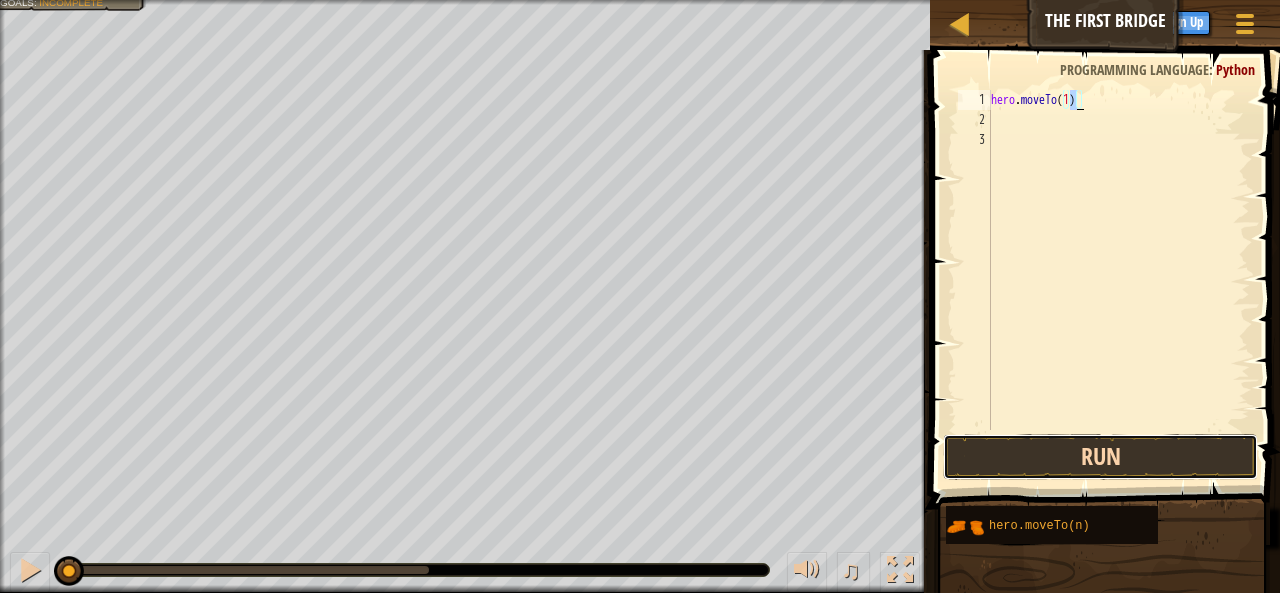 click on "Run" at bounding box center (1101, 457) 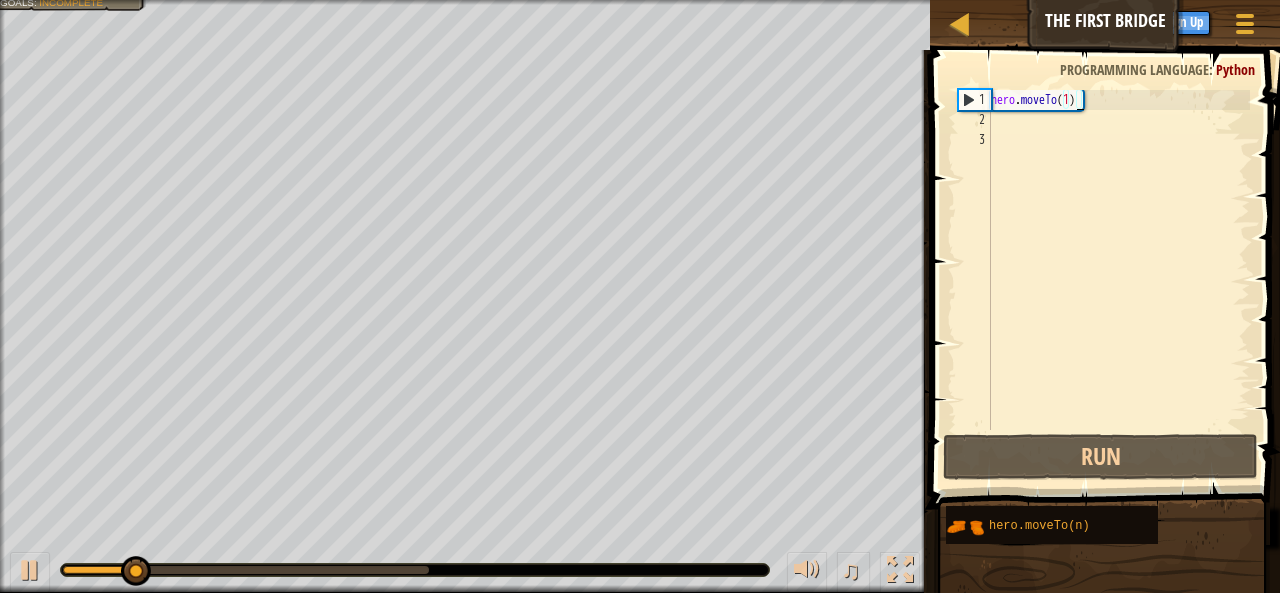 click on "hero . moveTo ( 1 )" at bounding box center (1118, 280) 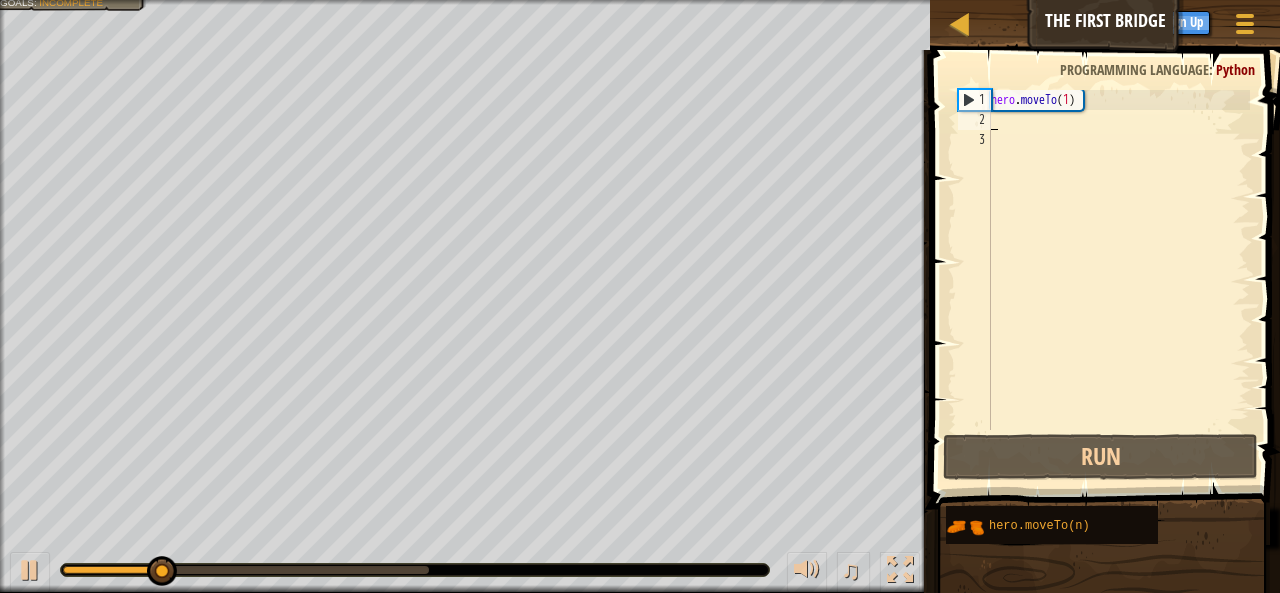 click on "hero . moveTo ( 1 )" at bounding box center [1118, 280] 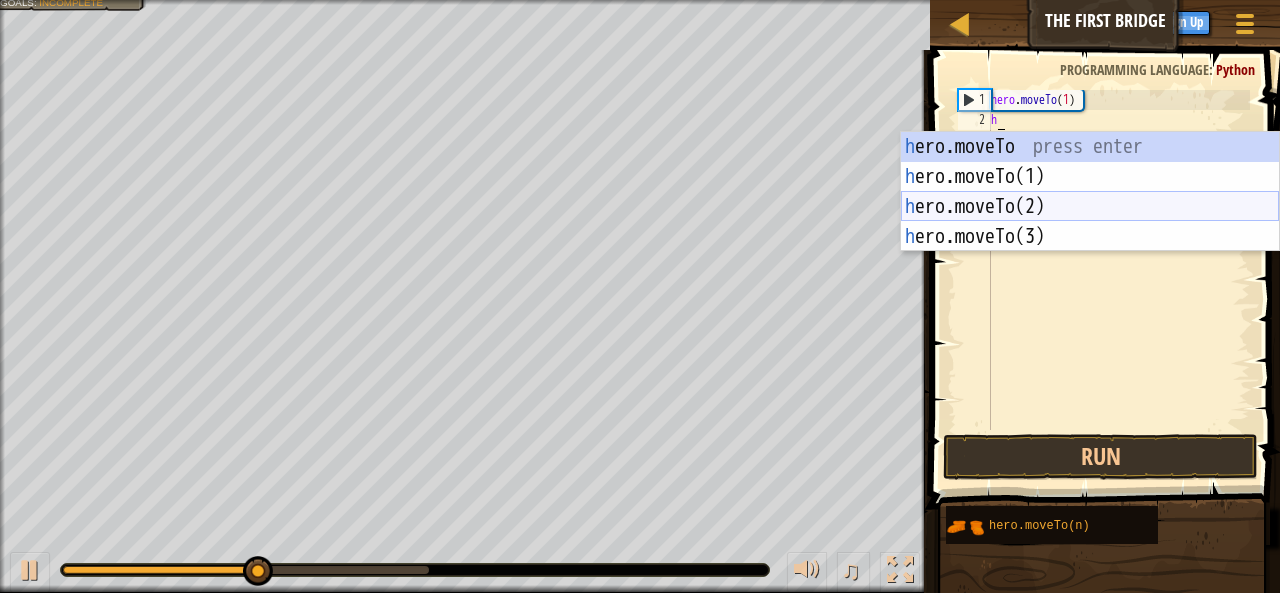 click on "h ero.moveTo press enter h ero.moveTo(1) press enter h ero.moveTo(2) press enter h ero.moveTo(3) press enter" at bounding box center (1090, 222) 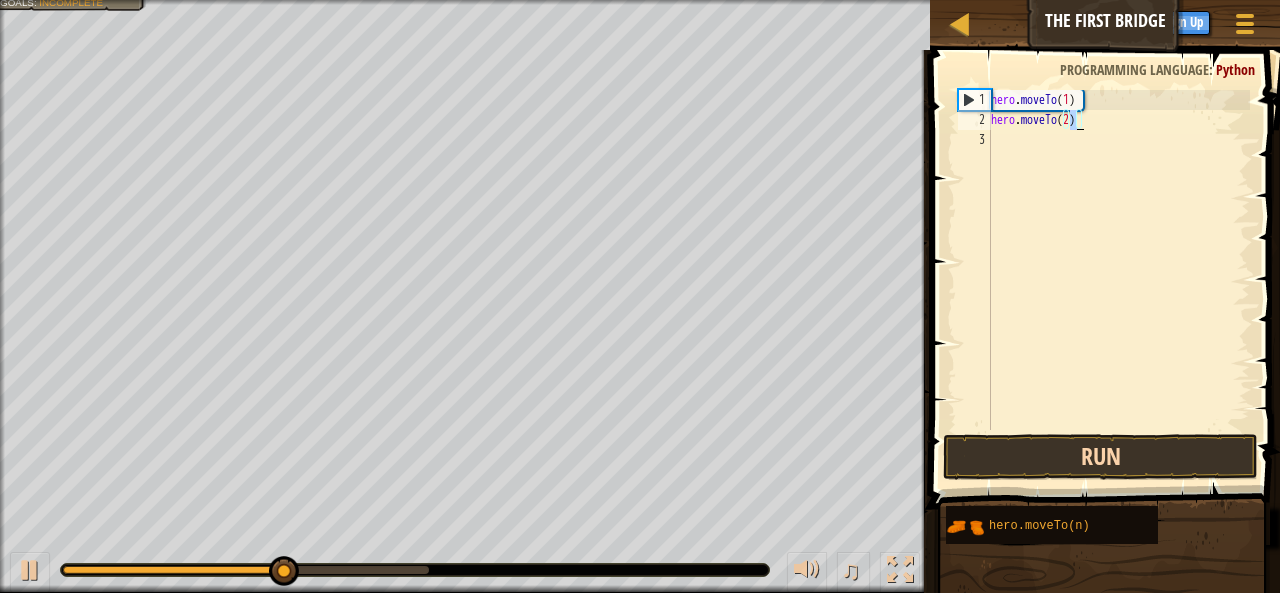 type on "hero.moveTo(2)" 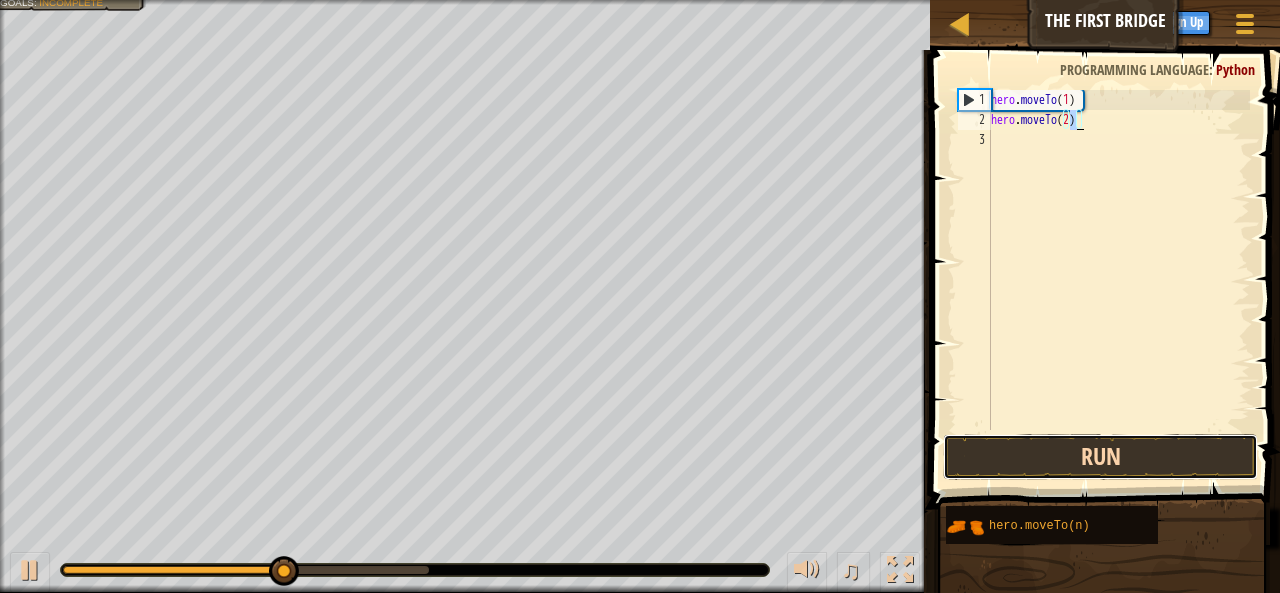 click on "Run" at bounding box center (1101, 457) 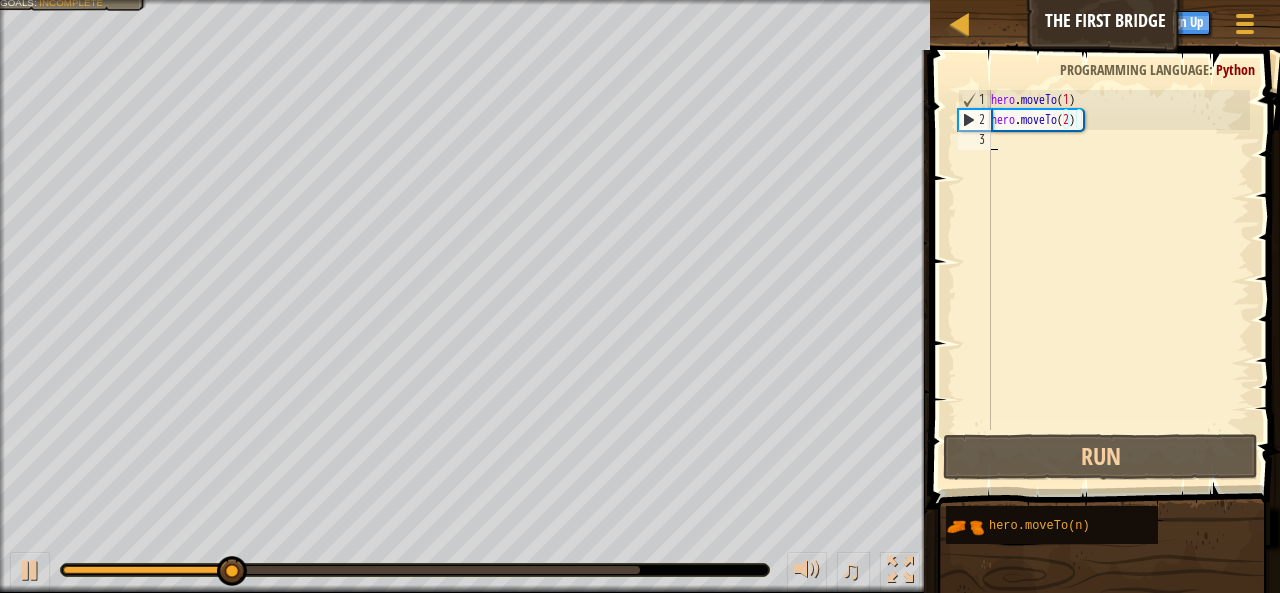 click on "hero . moveTo ( 1 ) hero . moveTo ( 2 )" at bounding box center (1118, 280) 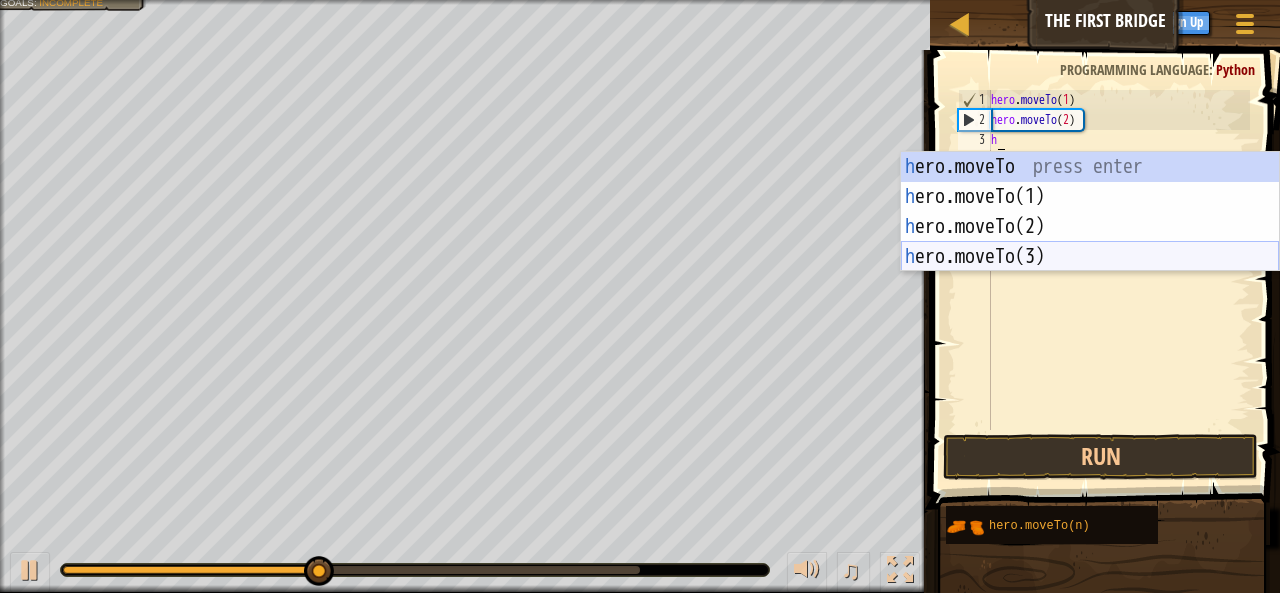 click on "h ero.moveTo press enter h ero.moveTo(1) press enter h ero.moveTo(2) press enter h ero.moveTo(3) press enter" at bounding box center (1090, 242) 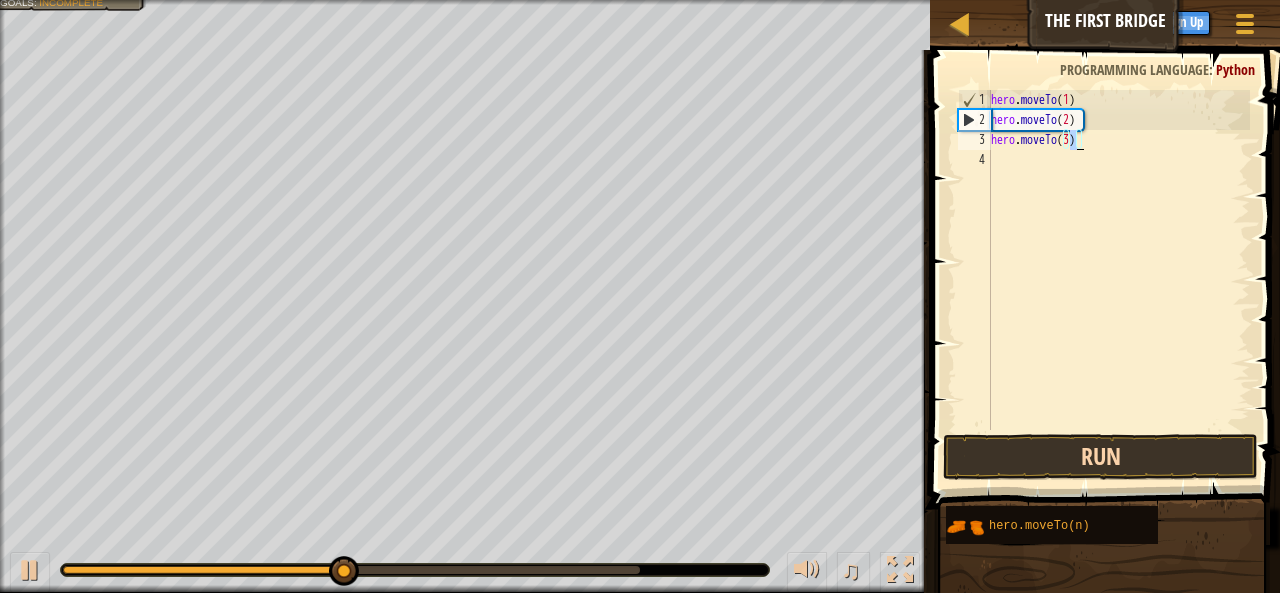 type on "hero.moveTo(3)" 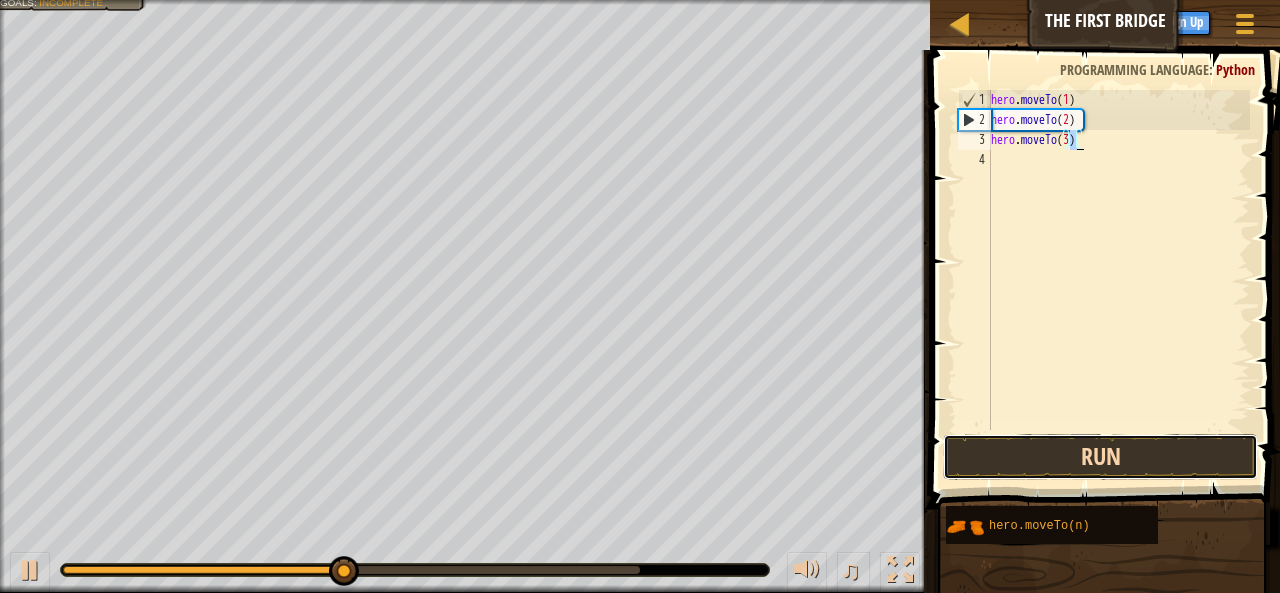 click on "Run" at bounding box center [1101, 457] 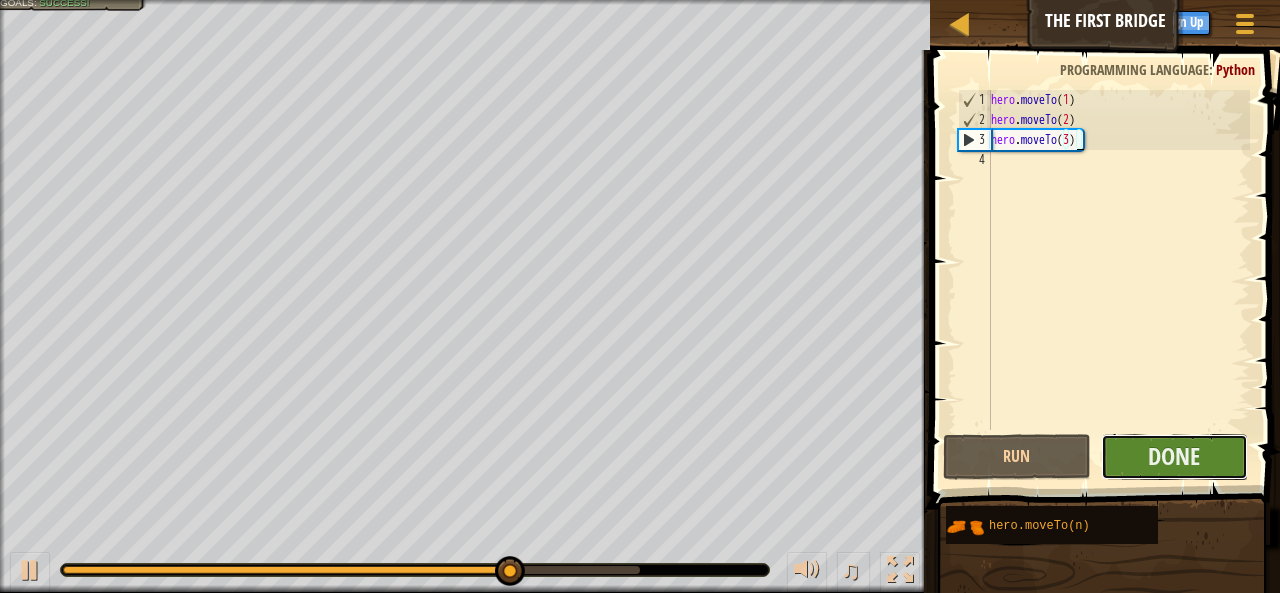 click on "Done" at bounding box center [1175, 457] 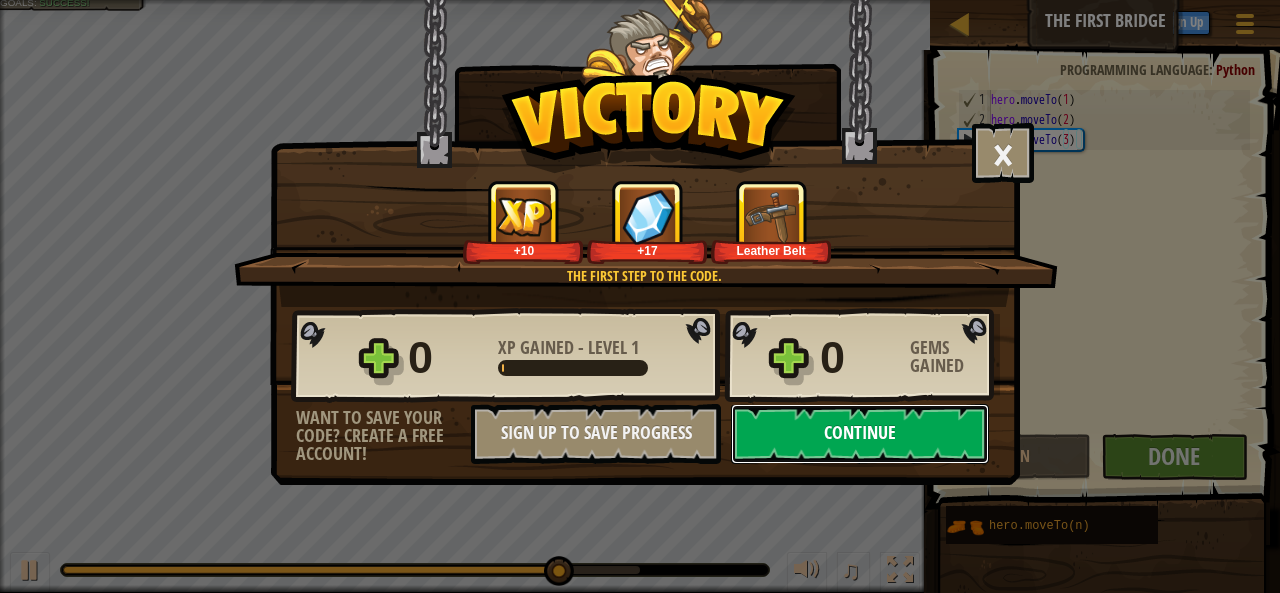 click on "Continue" at bounding box center (860, 434) 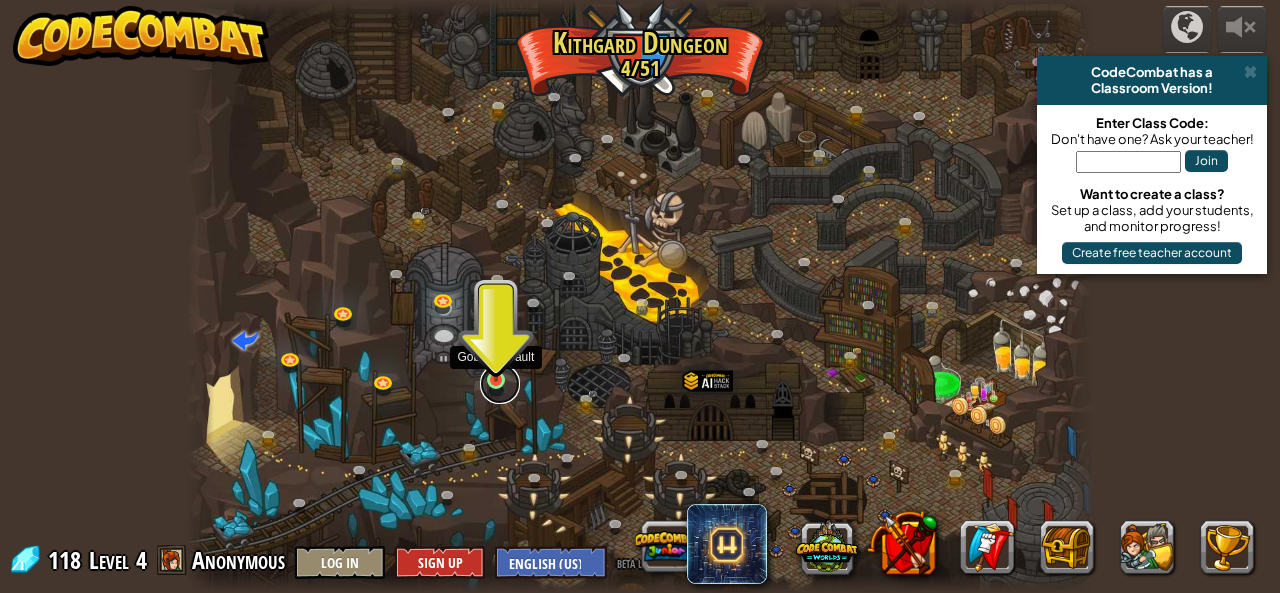 click at bounding box center (500, 384) 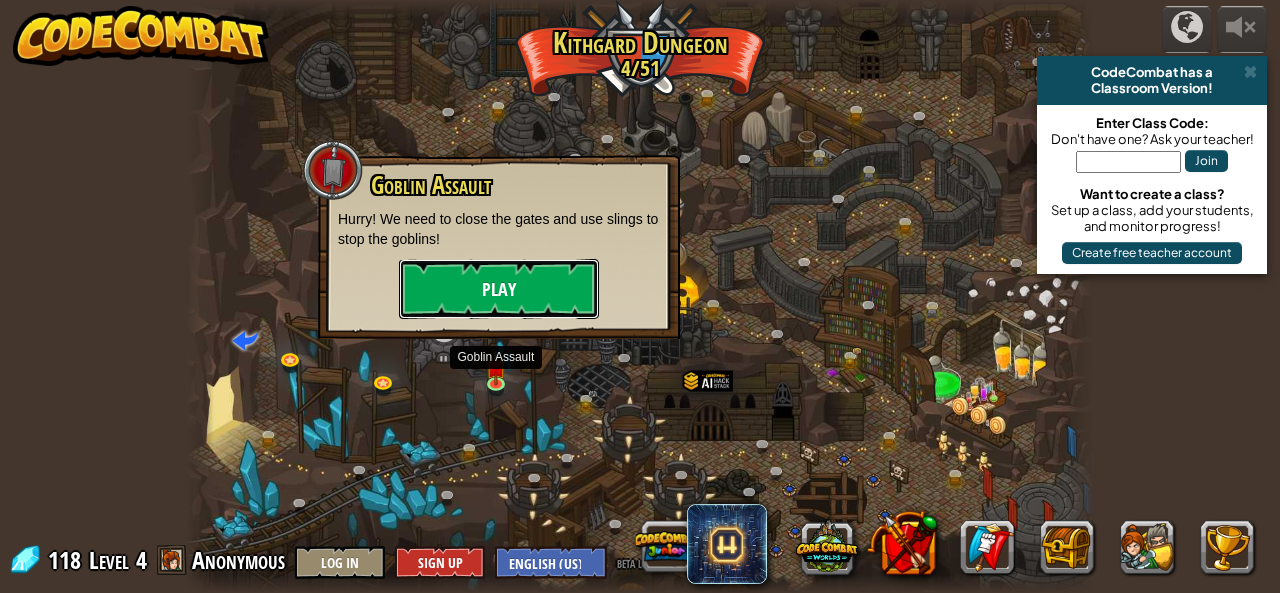 click on "Play" at bounding box center [499, 289] 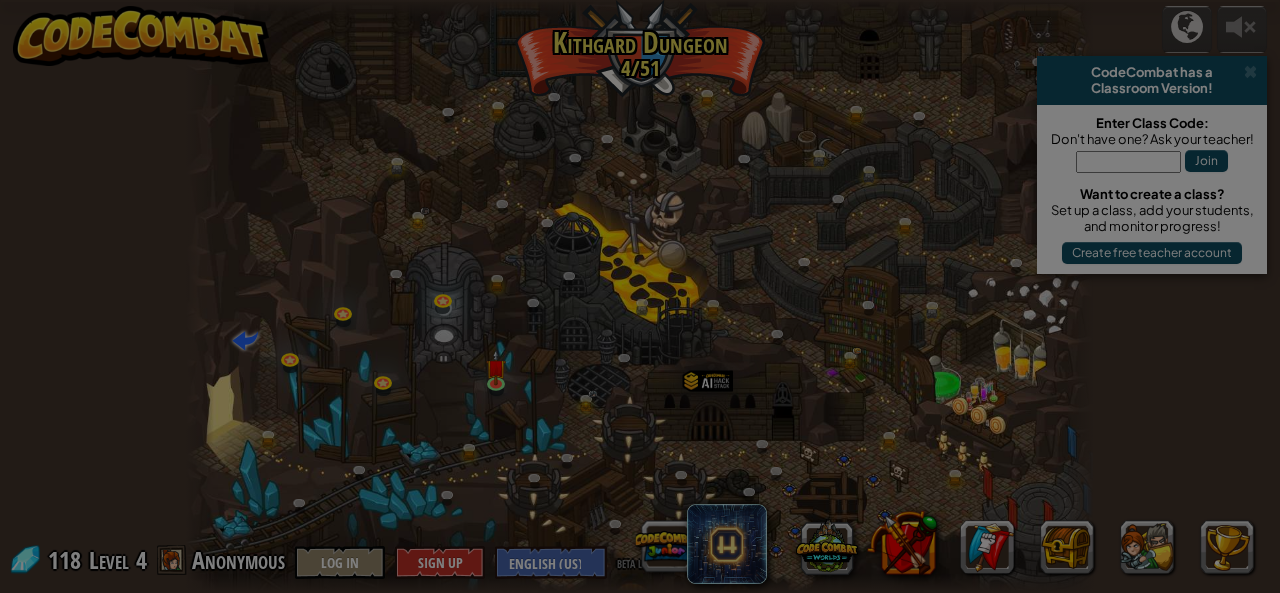click on "powered by CodeCombat has a Classroom Version! Enter Class Code: Don't have one? Ask your teacher! Join Want to create a class? Set up a class, add your students, and monitor progress! Create free teacher account Twisted Canyon (Locked) Challenge: collect the most gold using all the programming skills you've learned so far!
Basic Syntax While Loops Strings Variables Reading the Docs Known Enemy (Locked) Using your first variable to achieve victory.
Arguments Basic Syntax Strings Variables Hack and Dash (Locked) Escape the Dungeon Sprite with the help of a speed potion.
Arguments Basic Syntax Strings While Loops Dread Door (Locked) Behind a dread door lies a chest full of riches.
Arguments Basic Syntax Strings While Loops Master of Names (Locked) Use your new coding powers to target nameless enemies.
Arguments Basic Syntax Variables Pong Pong (Locked) Challenge: write the shortest solution using all the programming skills you've learned so far!
Basic Syntax Reading the Docs
Basic Syntax Variables" at bounding box center [640, 1] 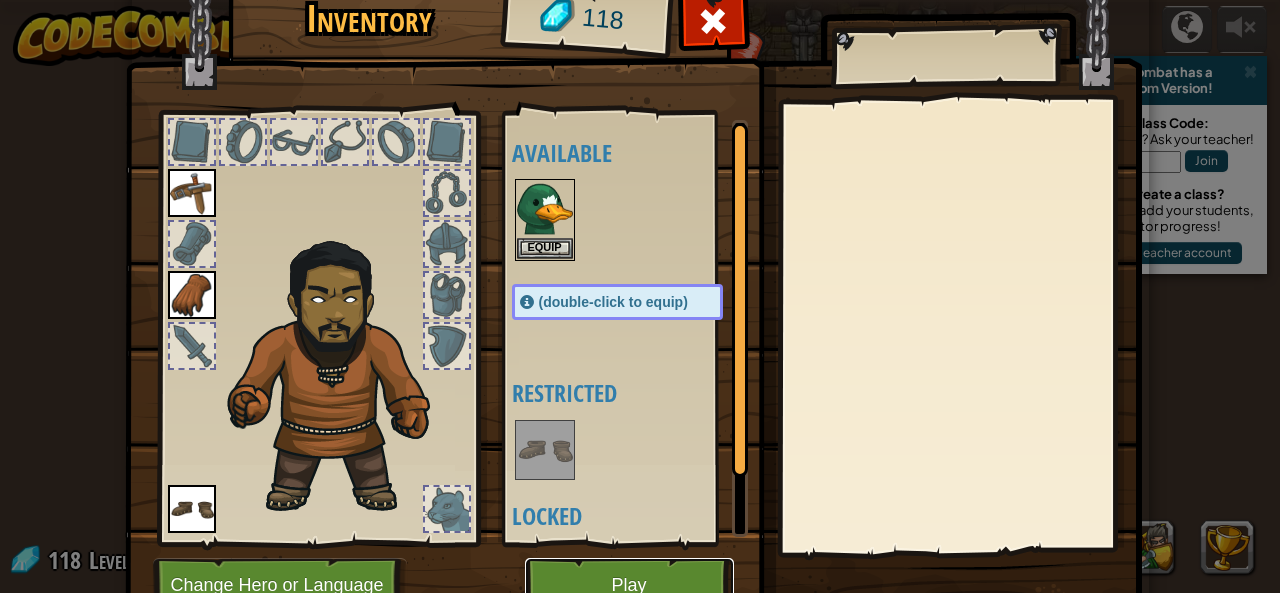 click on "Play" at bounding box center [629, 585] 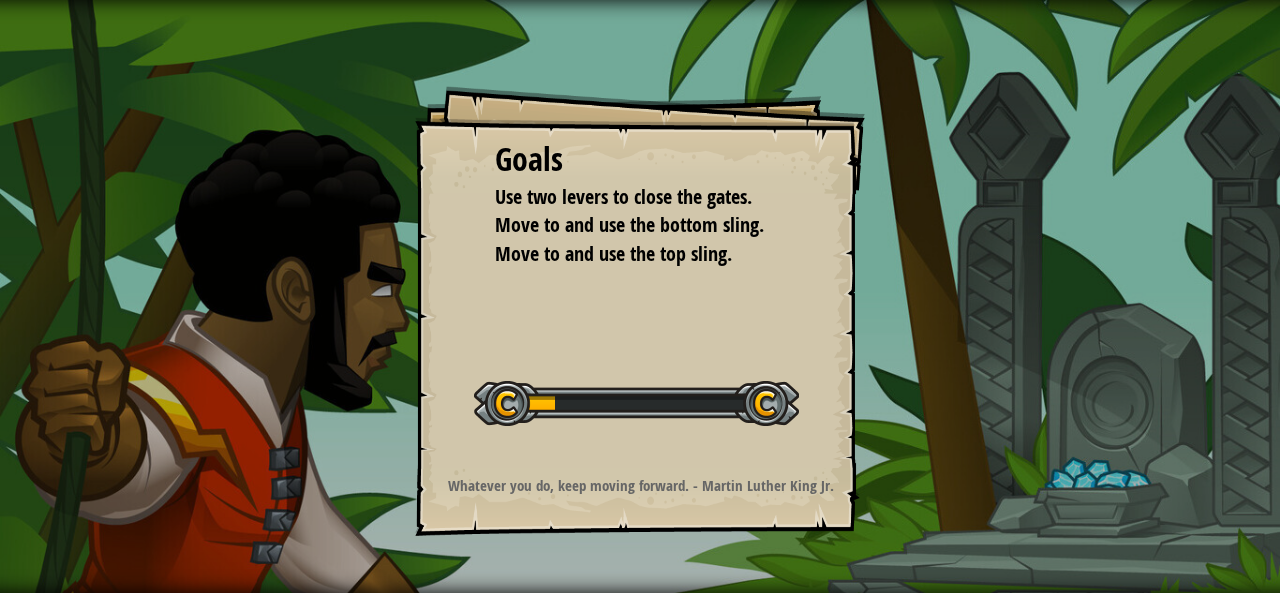 click on "Goals Use two levers to close the gates. Move to and use the bottom sling. Move to and use the top sling. Start Level Error loading from server. Try refreshing the page. You'll need a subscription to play this level. Subscribe You'll need to join a course to play this level. Back to my courses Ask your teacher to assign a license to you so you can continue to play CodeCombat! Back to my courses This level is locked. Back to my courses Whatever you do, keep moving forward. - Martin Luther King Jr." at bounding box center (640, 296) 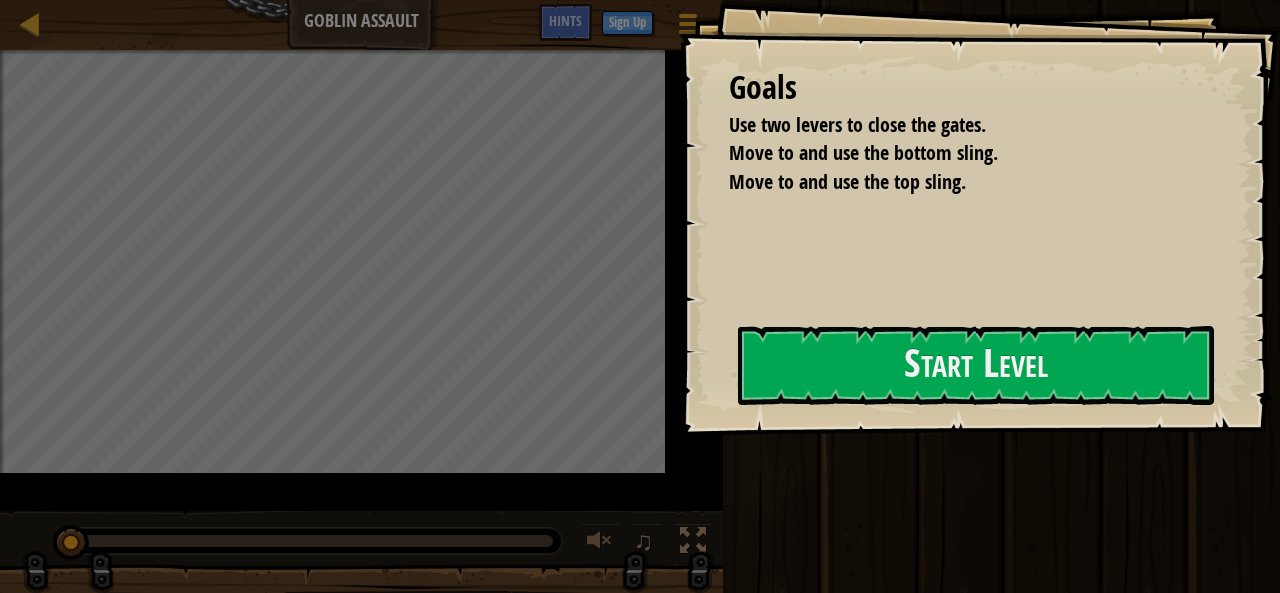 drag, startPoint x: 488, startPoint y: 561, endPoint x: 814, endPoint y: 439, distance: 348.08044 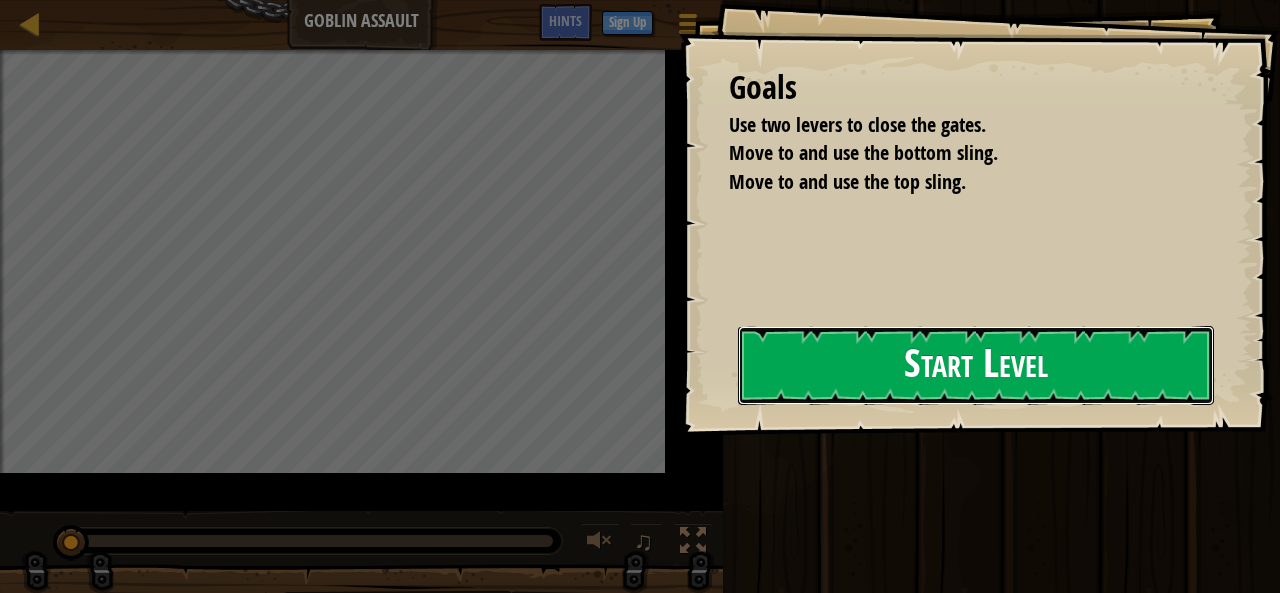 click on "Start Level" at bounding box center [976, 365] 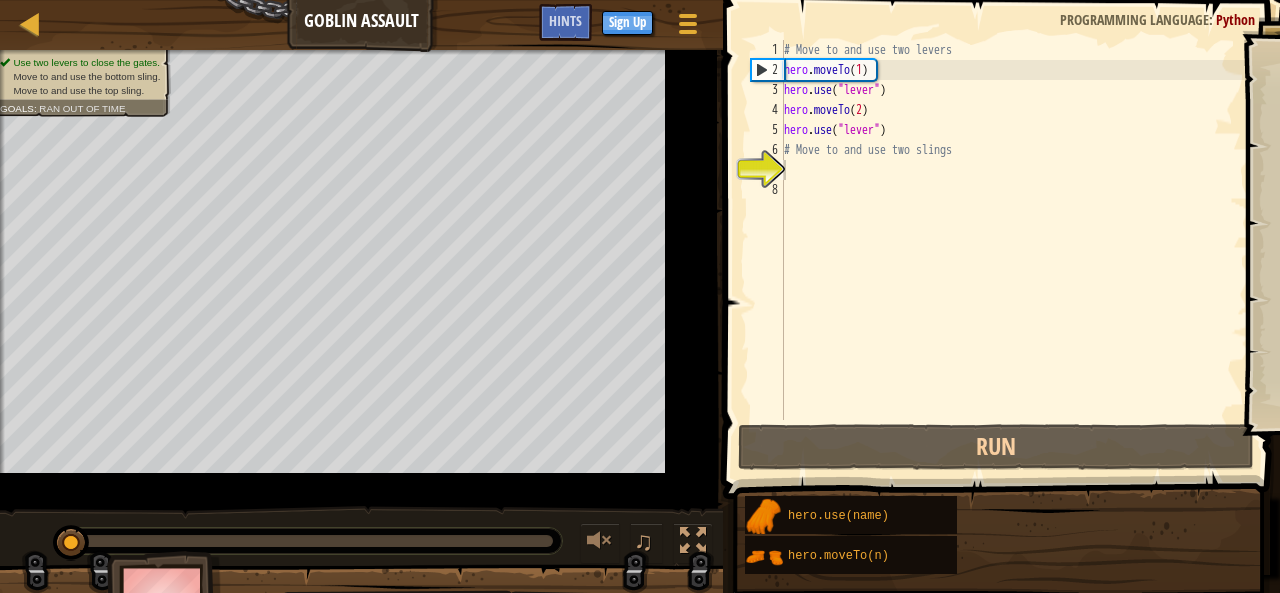 click on "Start Level" at bounding box center [1539, 365] 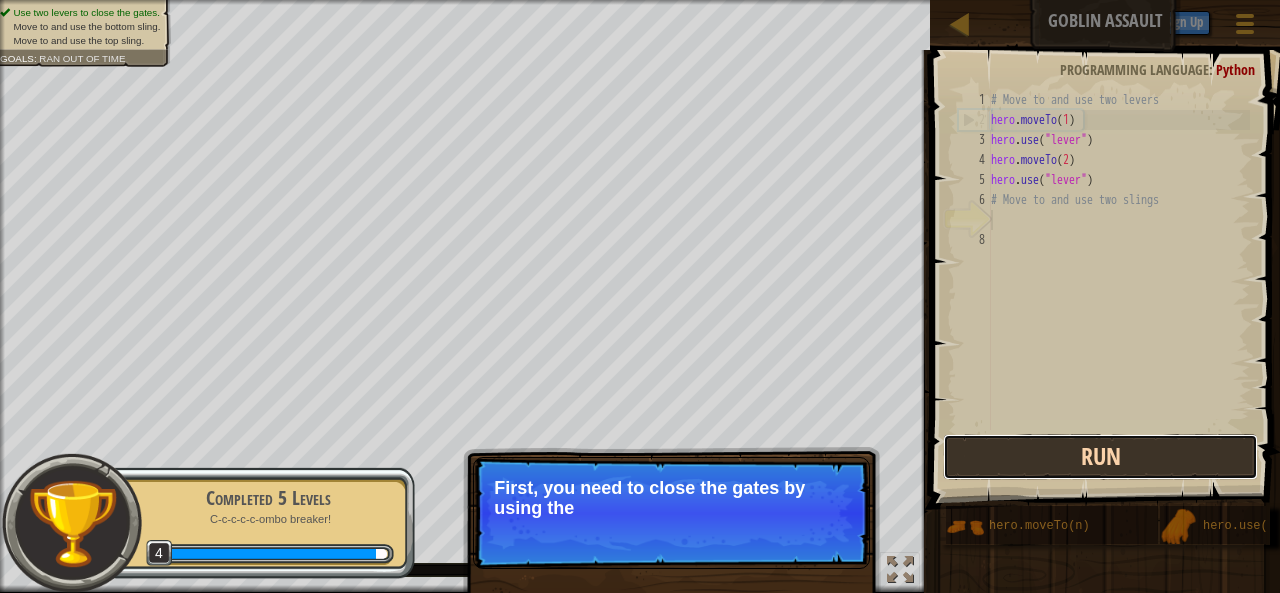 click on "Run" at bounding box center (1101, 457) 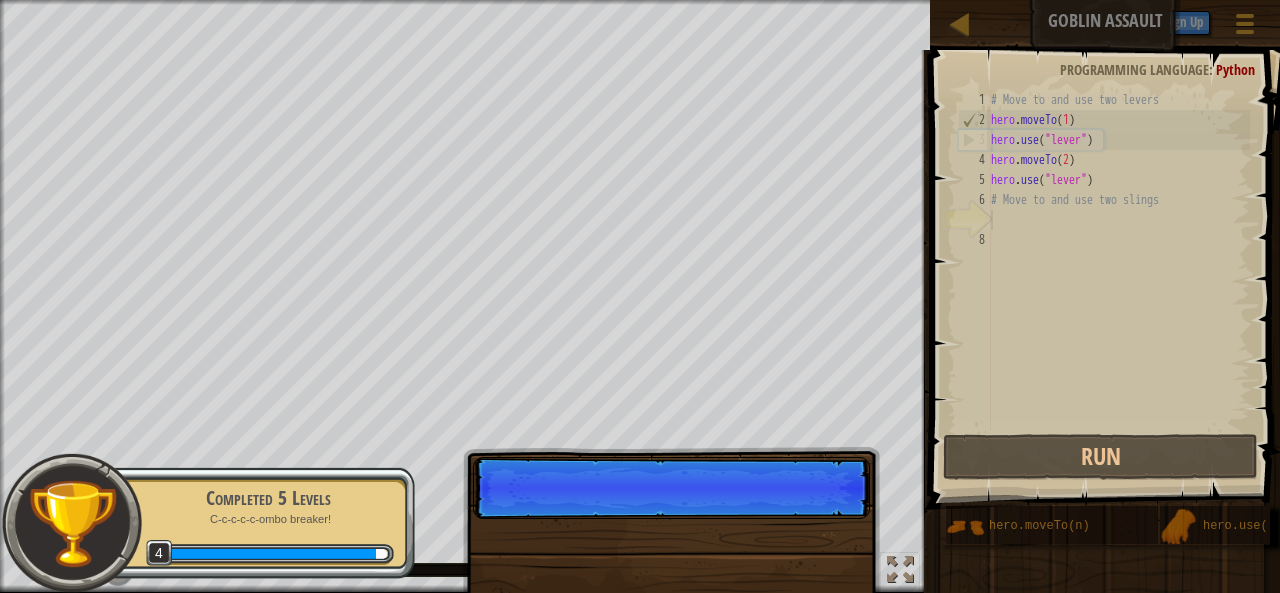 scroll, scrollTop: 9, scrollLeft: 0, axis: vertical 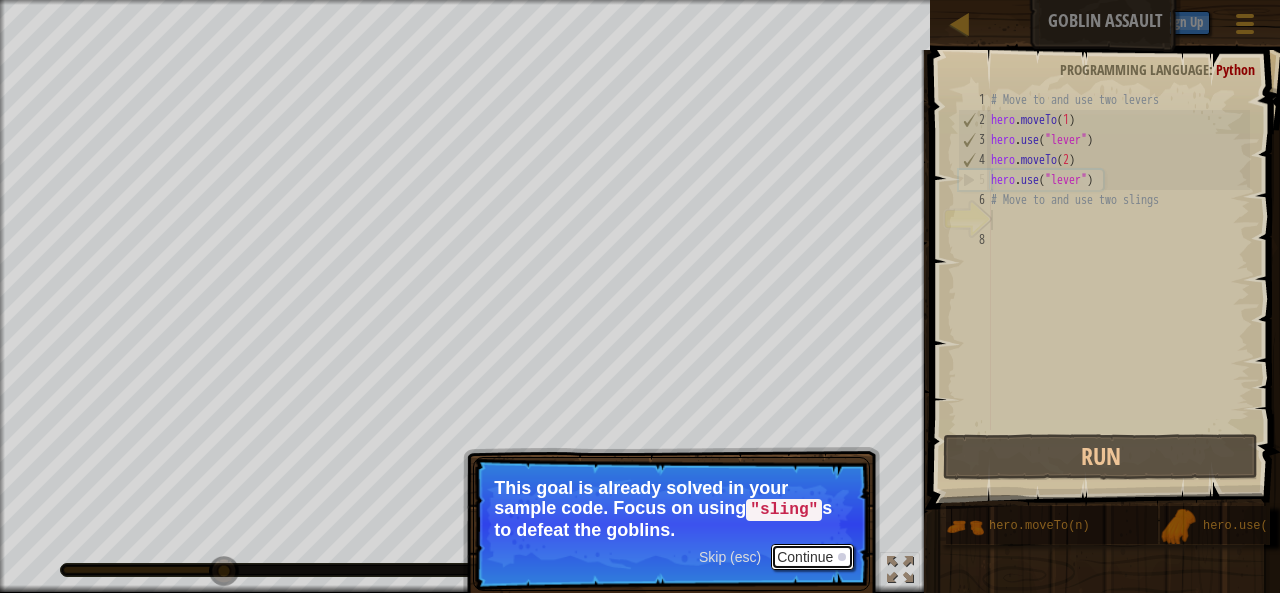 click on "Continue" at bounding box center [812, 557] 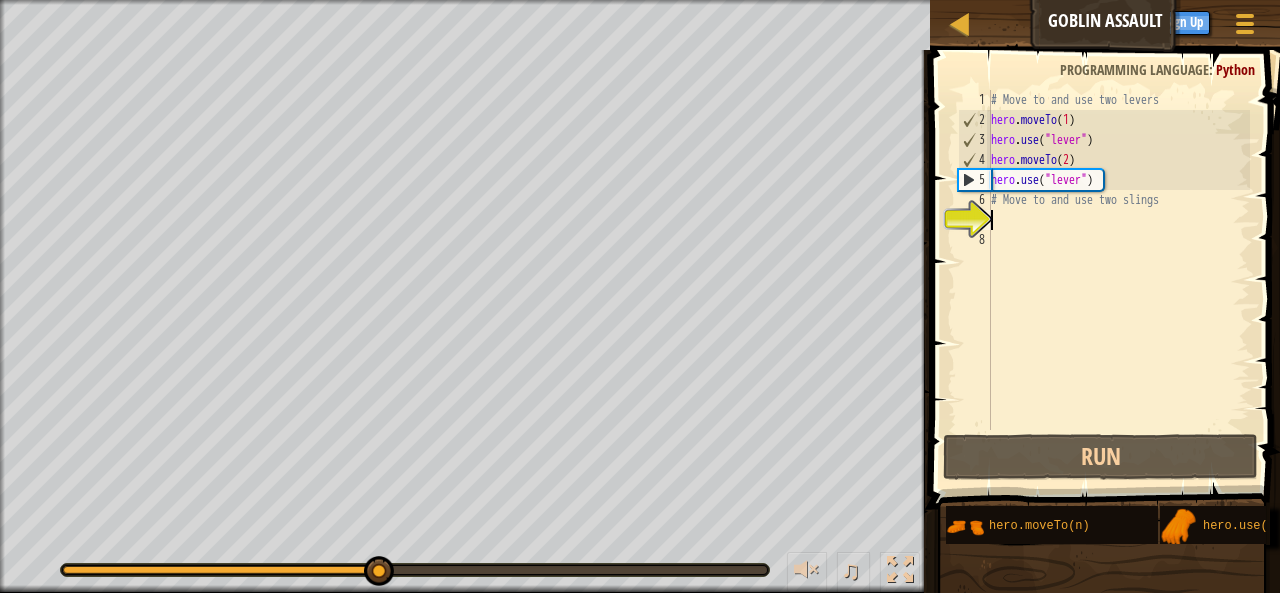 click on "Use two levers to close the gates. Move to and use the bottom sling. Move to and use the top sling. Goals : Ran out of time ♫ [FIRST] [LAST] 18 x: 53 y: 17 No target Skip (esc) Continue  This goal is already solved in your sample code. Focus on using  "sling" s to defeat the goblins." at bounding box center (640, 296) 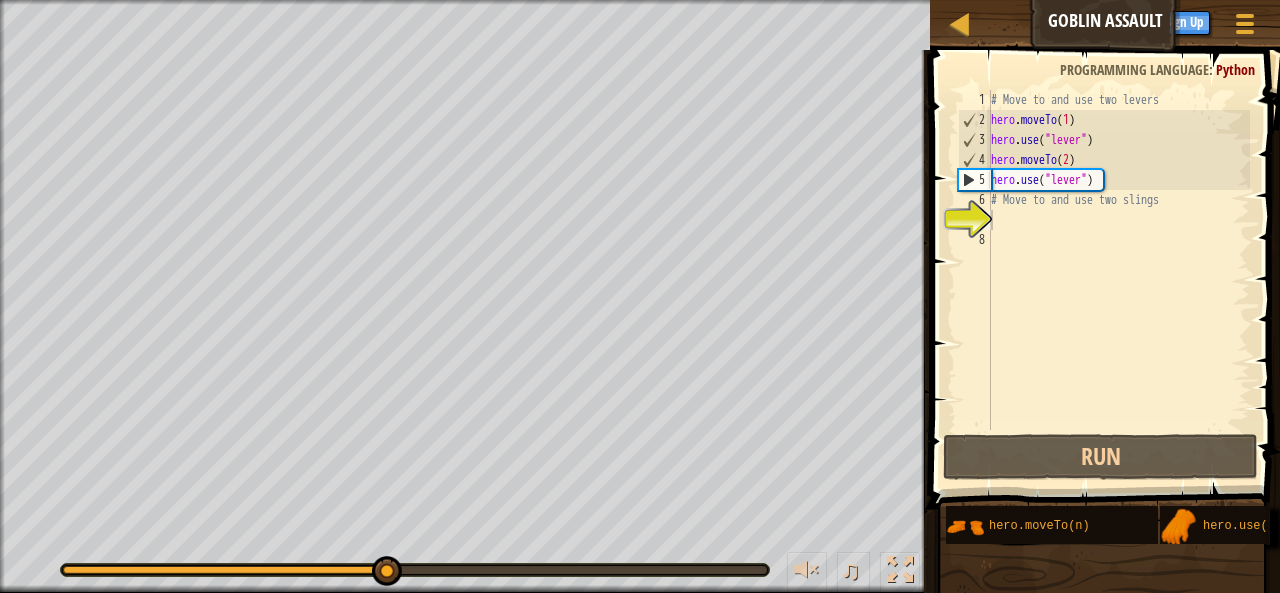 drag, startPoint x: 529, startPoint y: 588, endPoint x: 664, endPoint y: 571, distance: 136.06616 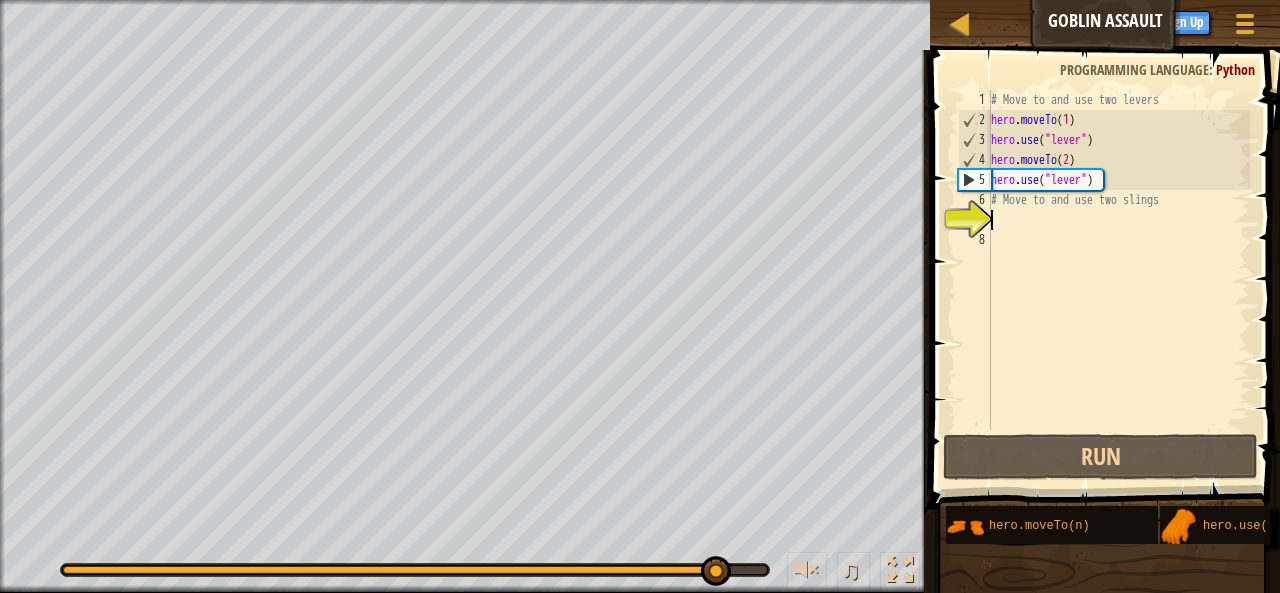 drag, startPoint x: 671, startPoint y: 571, endPoint x: 714, endPoint y: 550, distance: 47.853943 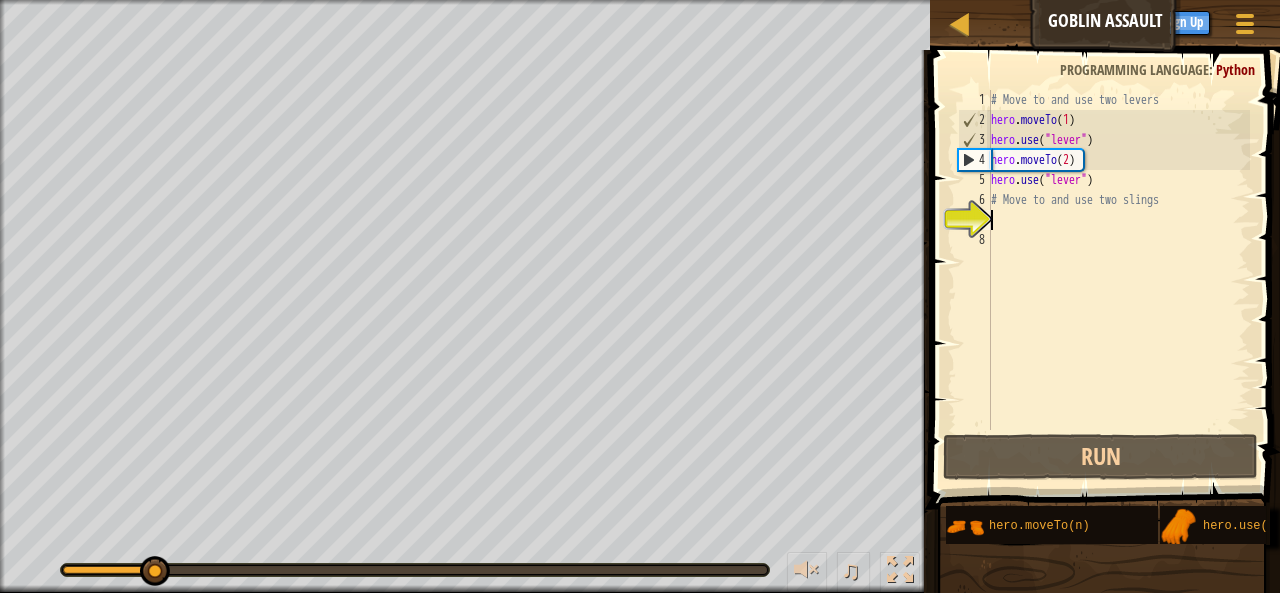 click on "Use two levers to close the gates. Move to and use the bottom sling. Move to and use the top sling. Goals : Ran out of time ♫ [FIRST] [LAST] 18 x: 53 y: 28 x: 53 y: 17 Skip (esc) Continue  This goal is already solved in your sample code. Focus on using  "sling" s to defeat the goblins." at bounding box center (640, 296) 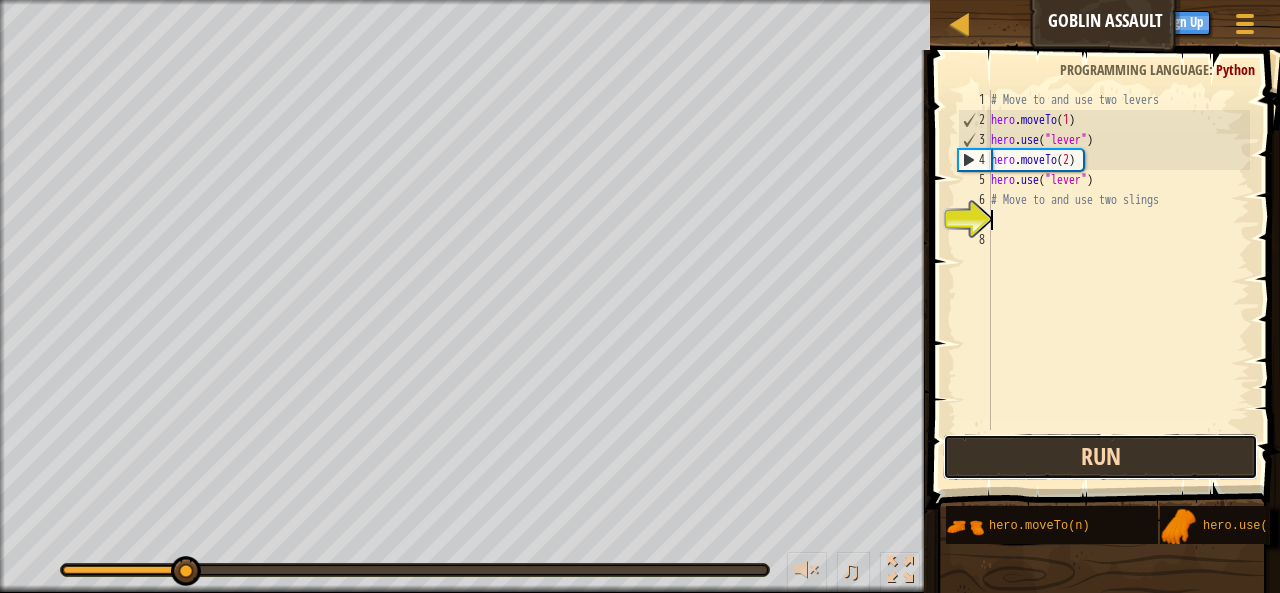 click on "Run" at bounding box center (1101, 457) 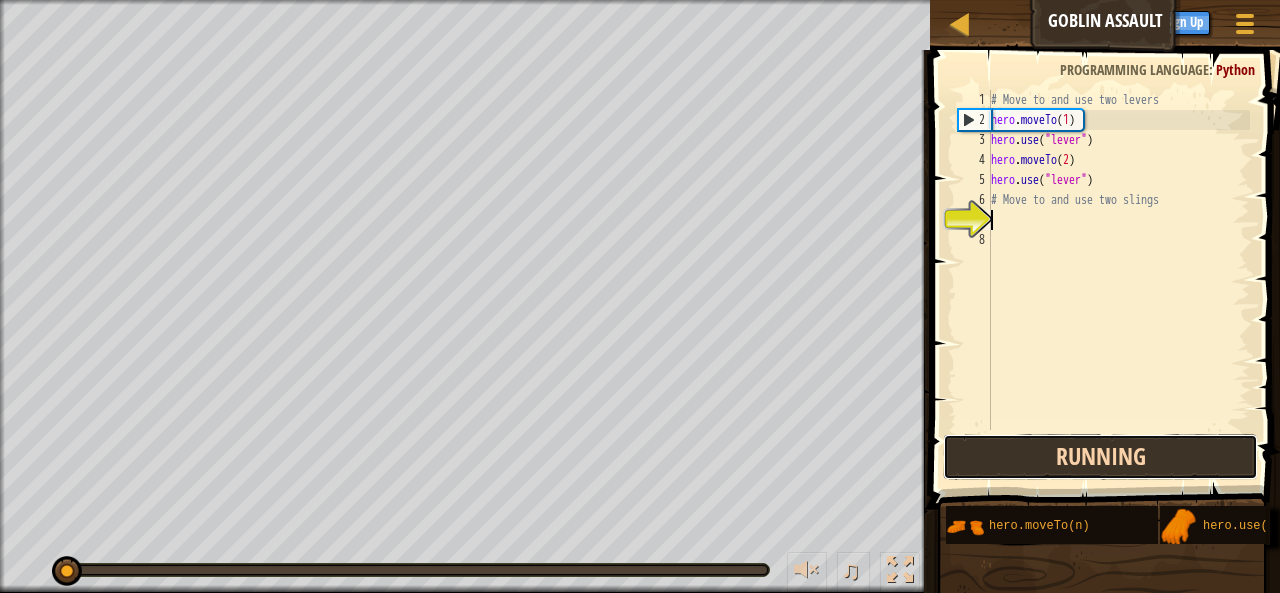 click on "Running" at bounding box center (1101, 457) 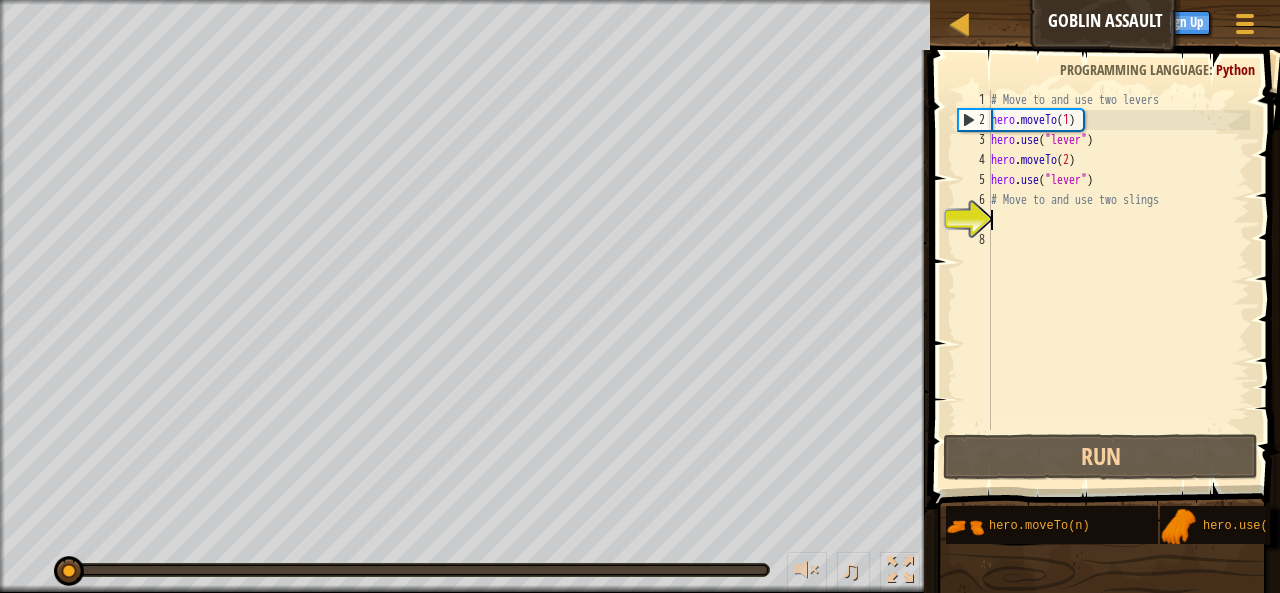 click on "# Move to and use two levers hero . moveTo ( 1 ) hero . use ( "lever" ) hero . moveTo ( 2 ) hero . use ( "lever" ) # Move to and use two slings" at bounding box center [1118, 280] 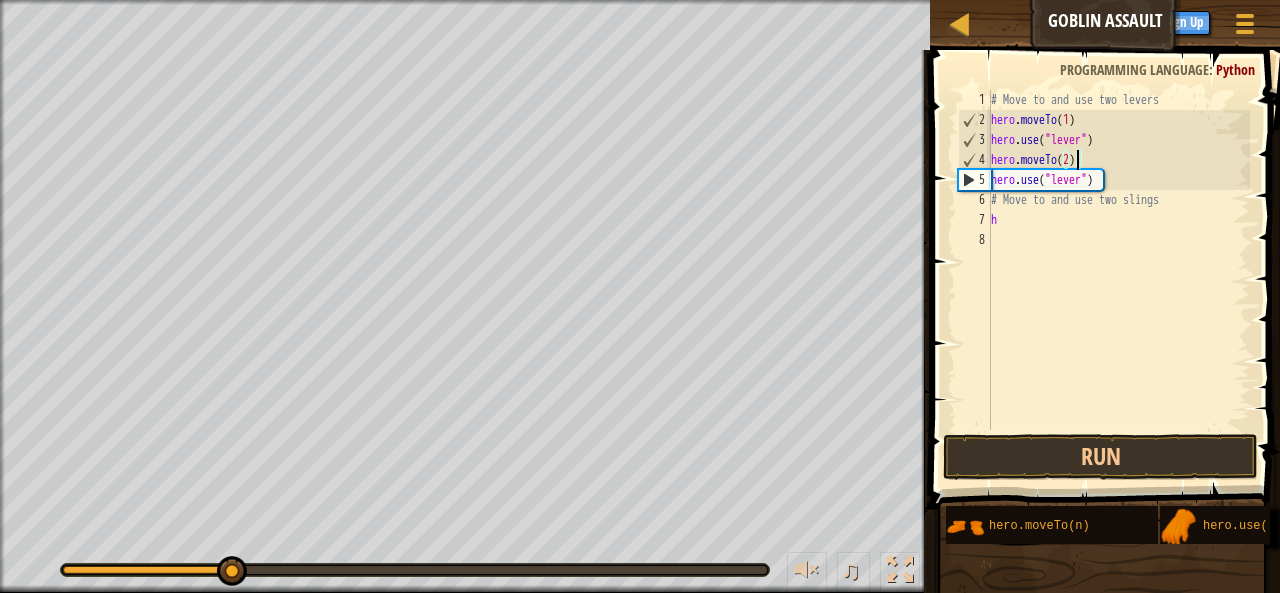 click on "# Move to and use two levers hero . moveTo ( 1 ) hero . use ( "lever" ) hero . moveTo ( 2 ) hero . use ( "lever" ) # Move to and use two slings h" at bounding box center [1118, 280] 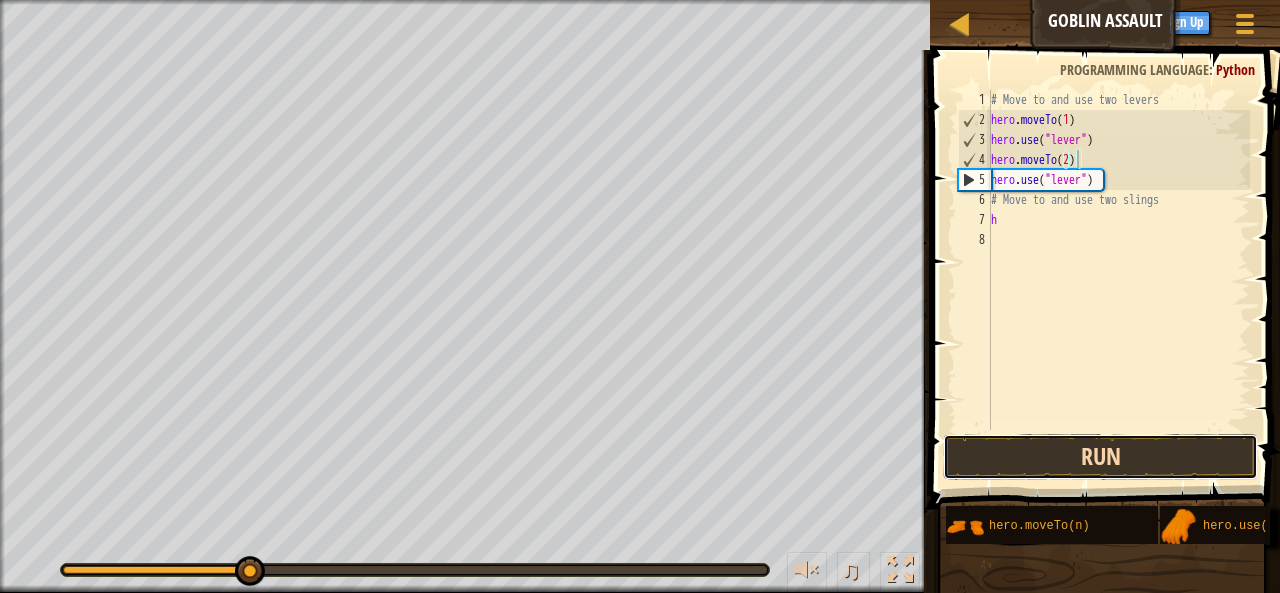 click on "Run" at bounding box center (1101, 457) 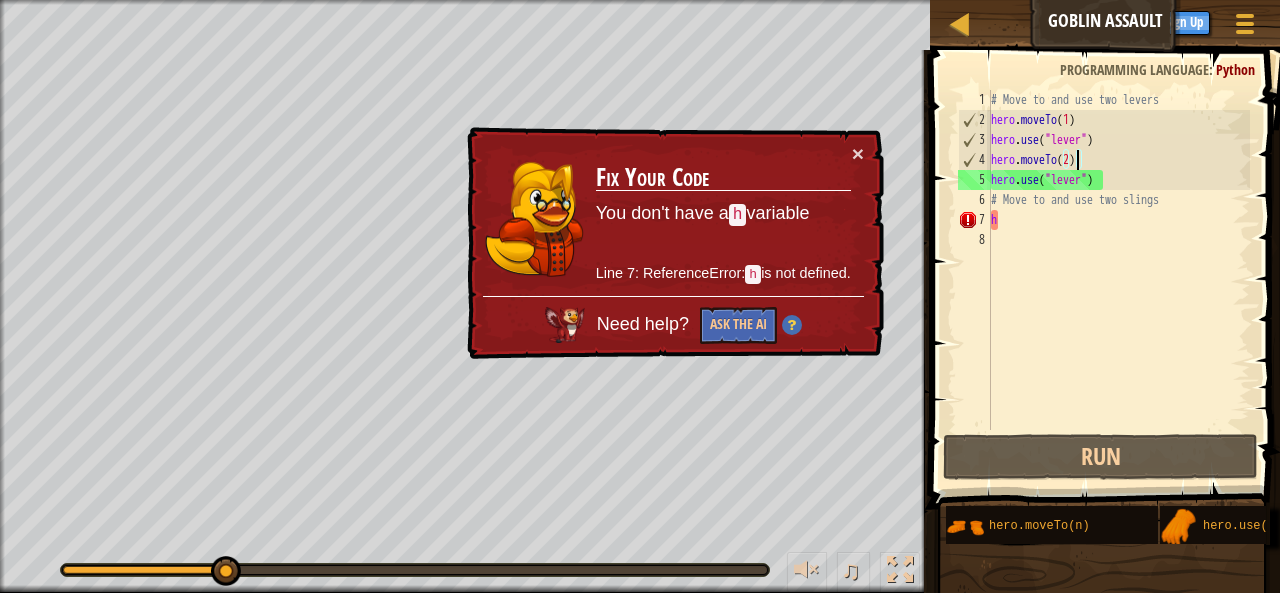 click on "# Move to and use two levers hero . moveTo ( 1 ) hero . use ( "lever" ) hero . moveTo ( 2 ) hero . use ( "lever" ) # Move to and use two slings h" at bounding box center [1118, 280] 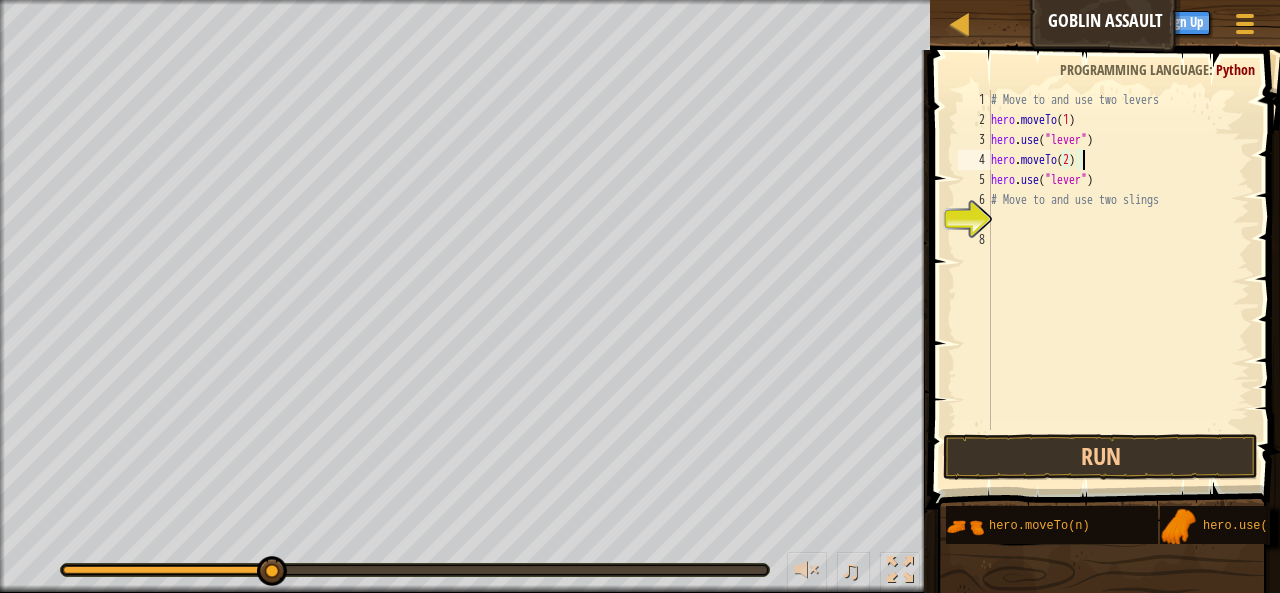 click on "# Move to and use two levers hero . moveTo ( 1 ) hero . use ( "lever" ) hero . moveTo ( 2 ) hero . use ( "lever" ) # Move to and use two slings" at bounding box center [1118, 280] 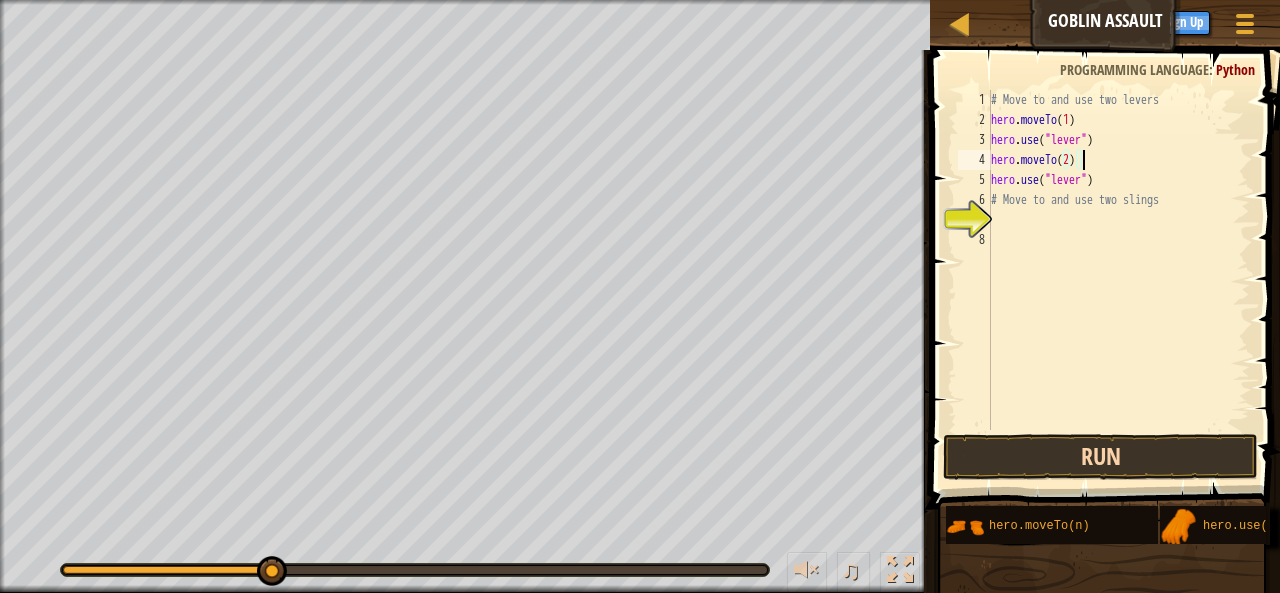 drag, startPoint x: 1088, startPoint y: 432, endPoint x: 1091, endPoint y: 445, distance: 13.341664 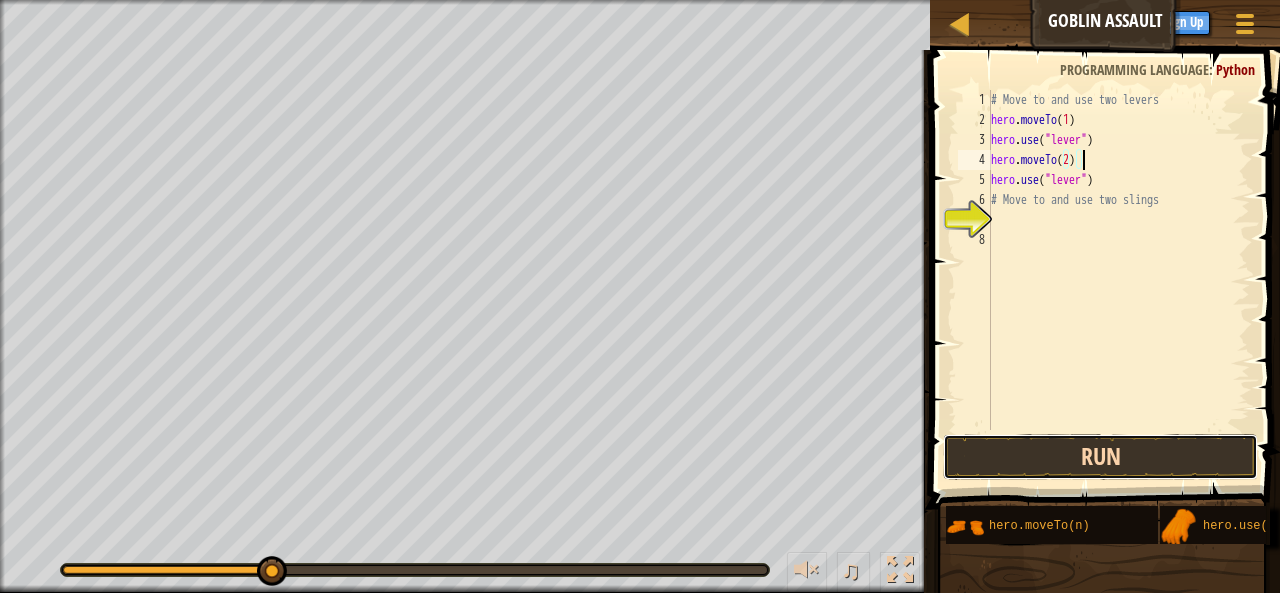 click on "Run" at bounding box center [1101, 457] 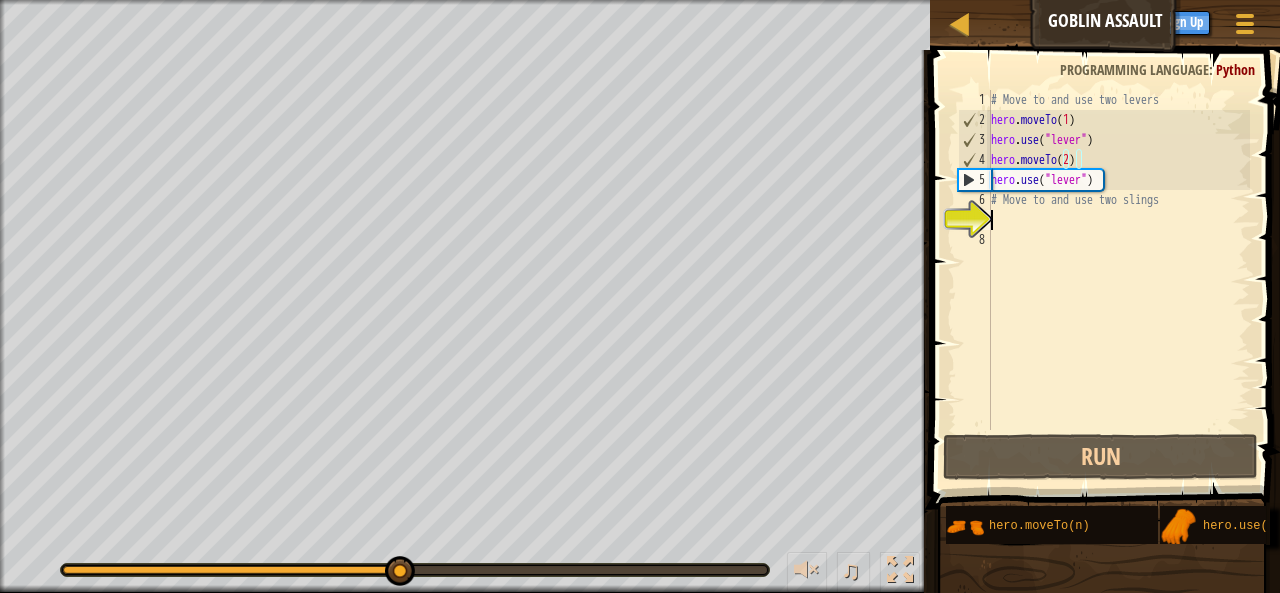 click on "# Move to and use two levers hero . moveTo ( 1 ) hero . use ( "lever" ) hero . moveTo ( 2 ) hero . use ( "lever" ) # Move to and use two slings" at bounding box center (1118, 280) 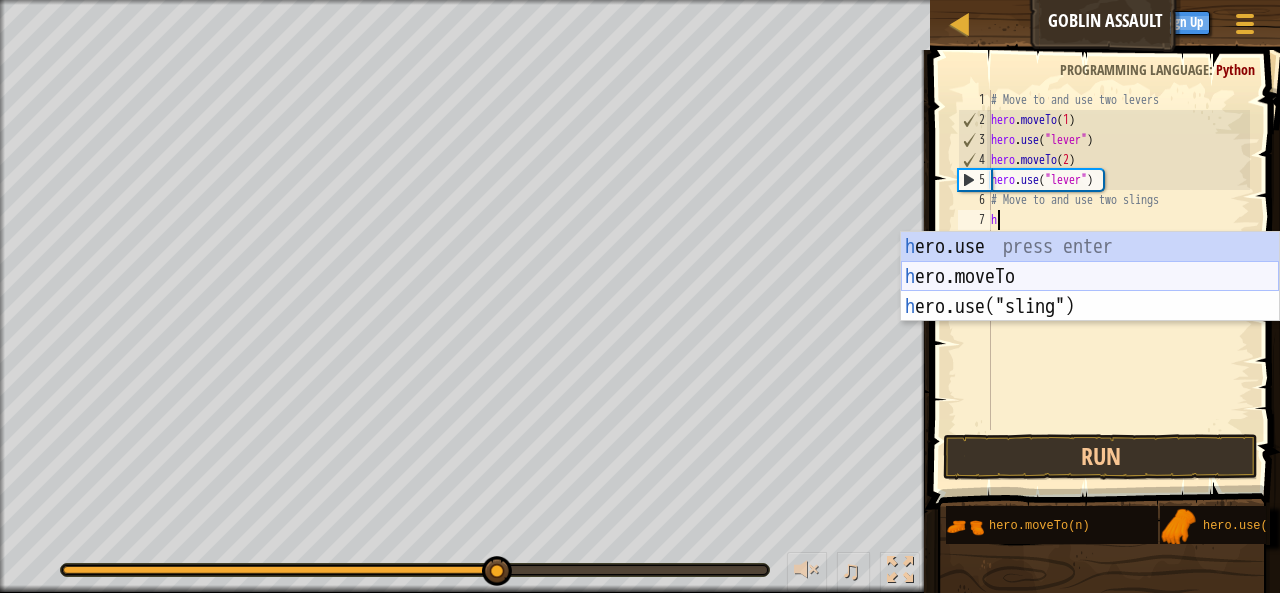 click on "h ero.use press enter h ero.moveTo press enter h ero.use("sling") press enter" at bounding box center (1090, 307) 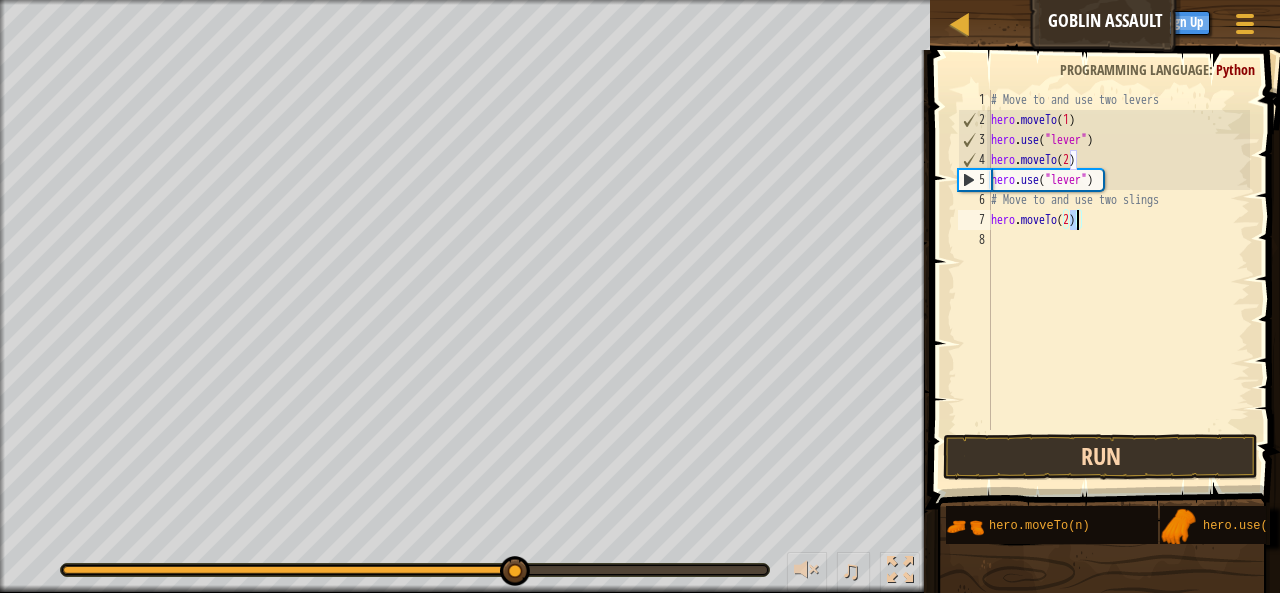 type on "hero.moveTo(2)" 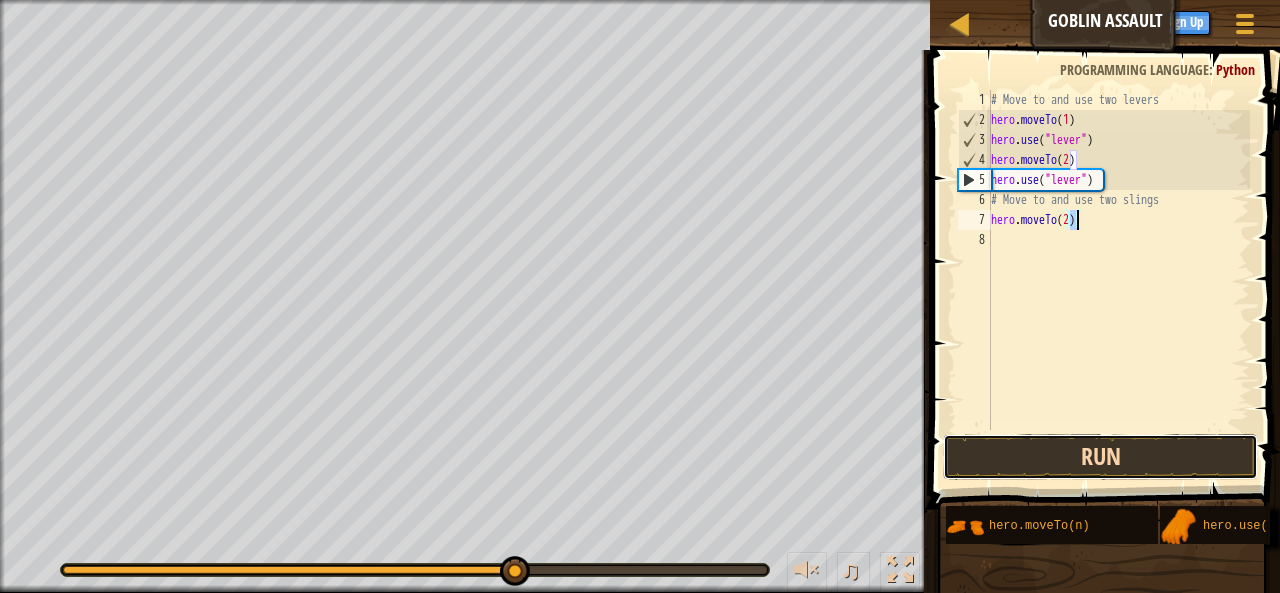 click on "Run" at bounding box center (1101, 457) 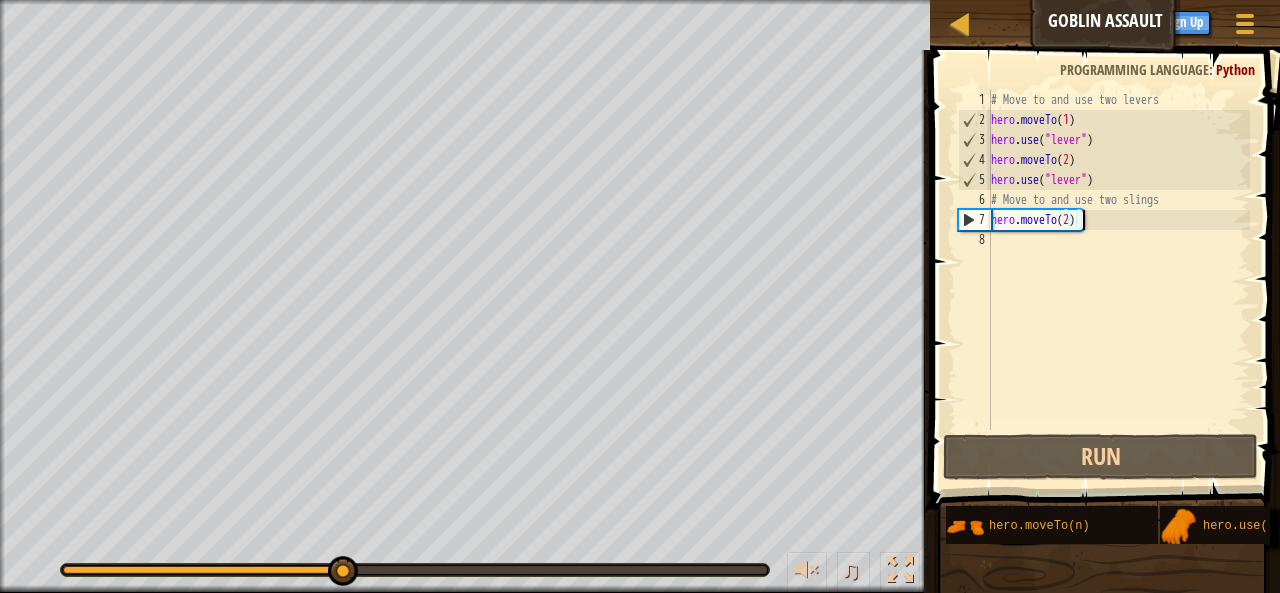 click on "# Move to and use two levers hero . moveTo ( 1 ) hero . use ( "lever" ) hero . moveTo ( 2 ) hero . use ( "lever" ) # Move to and use two slings hero . moveTo ( 2 )" at bounding box center [1118, 280] 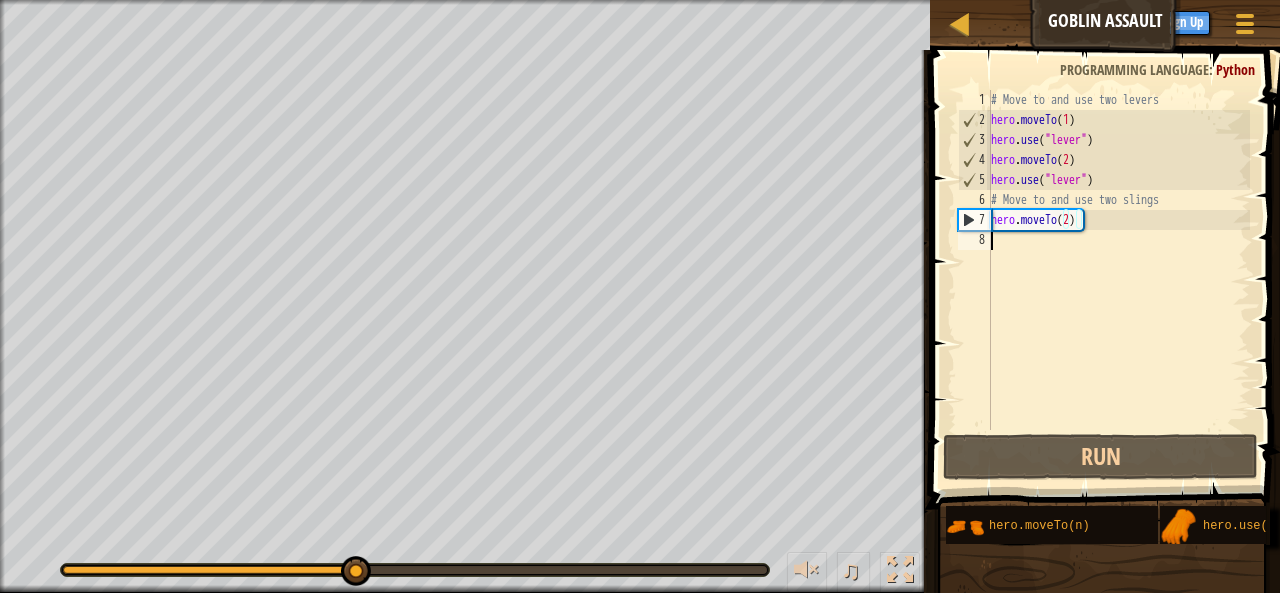 click on "# Move to and use two levers hero . moveTo ( 1 ) hero . use ( "lever" ) hero . moveTo ( 2 ) hero . use ( "lever" ) # Move to and use two slings hero . moveTo ( 2 )" at bounding box center (1118, 280) 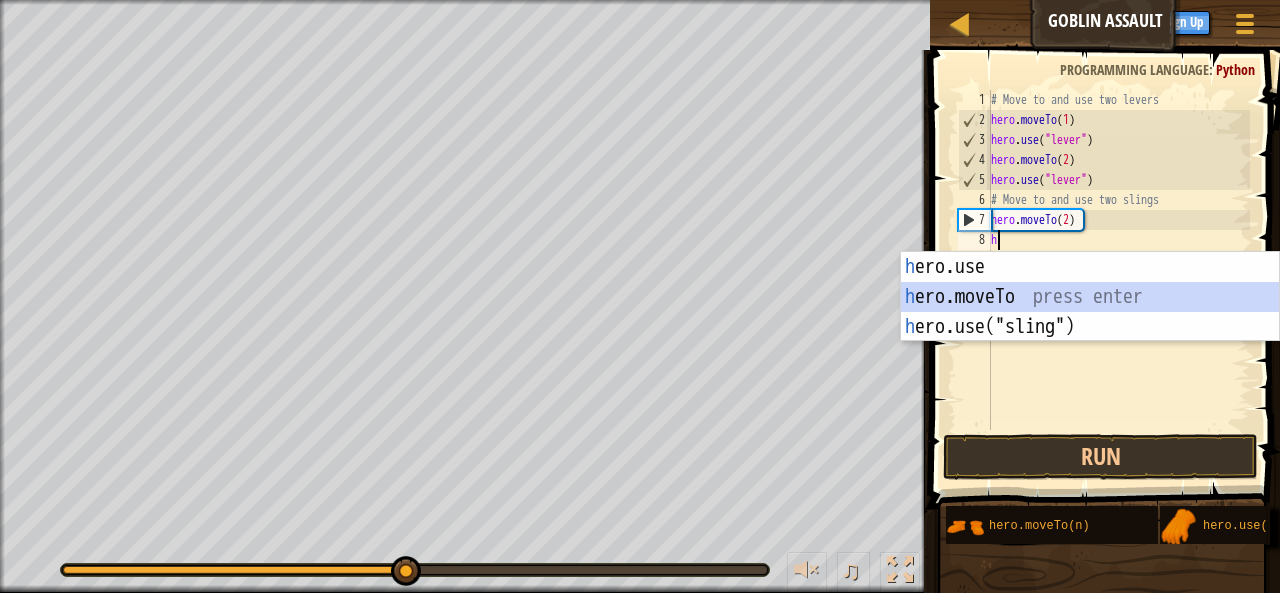click on "h ero.use press enter h ero.moveTo press enter h ero.use("sling") press enter" at bounding box center [1090, 327] 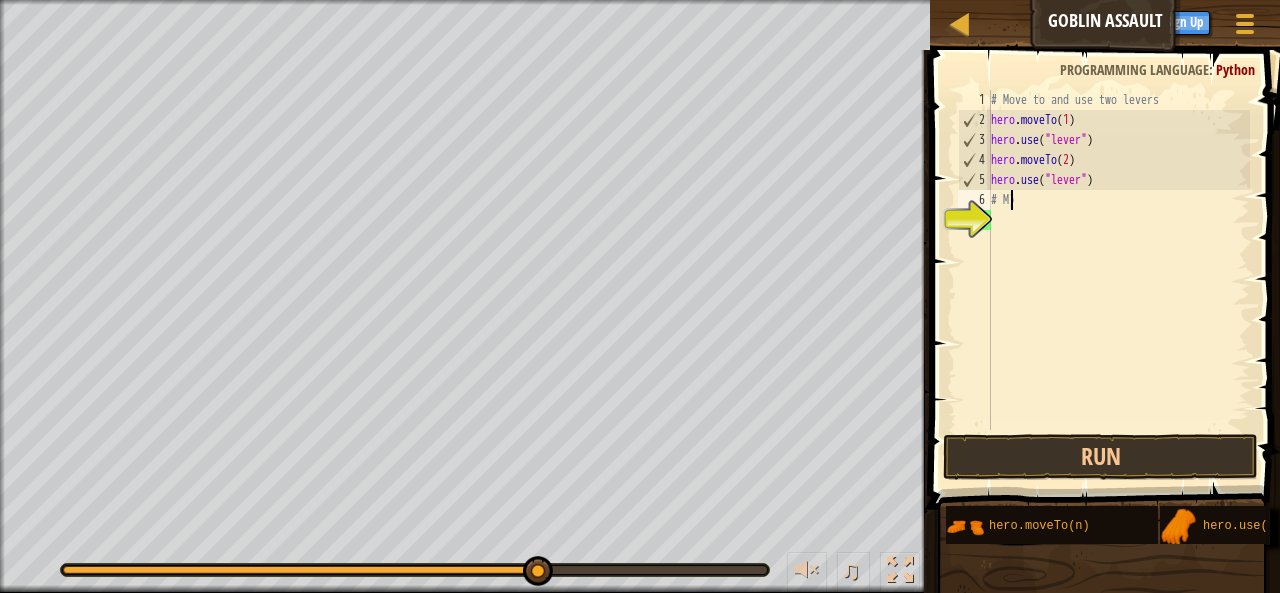 type on "#)" 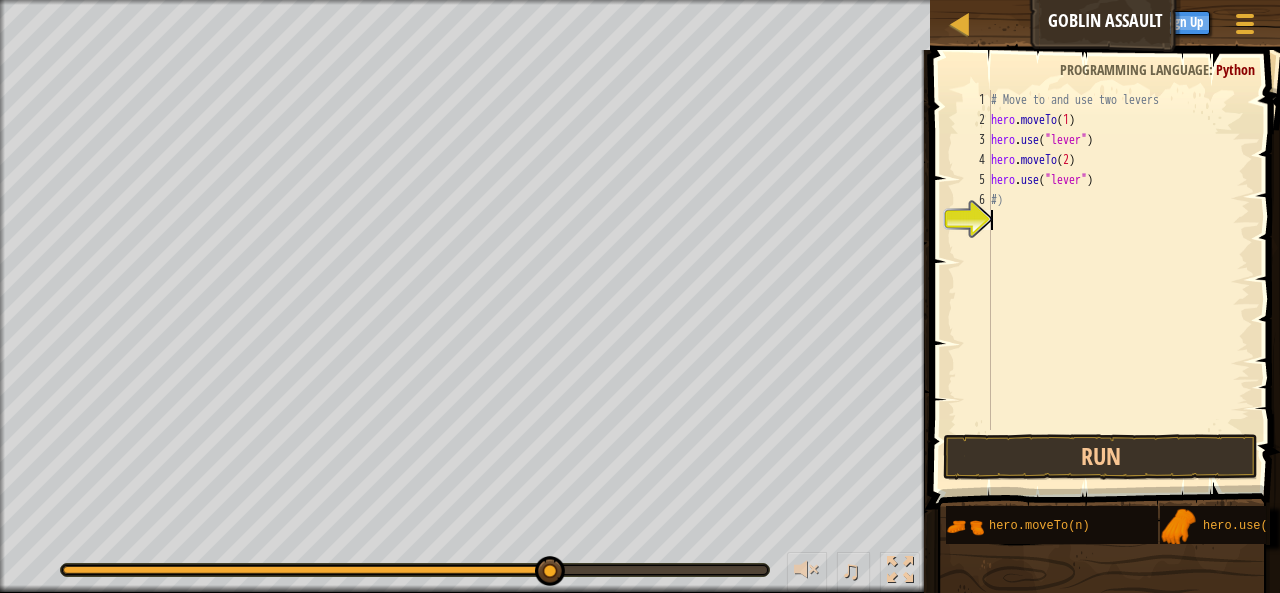 click on "# Move to and use two levers hero . moveTo ( 1 ) hero . use ( "lever" ) hero . moveTo ( 2 ) hero . use ( "lever" ) #)" at bounding box center (1118, 280) 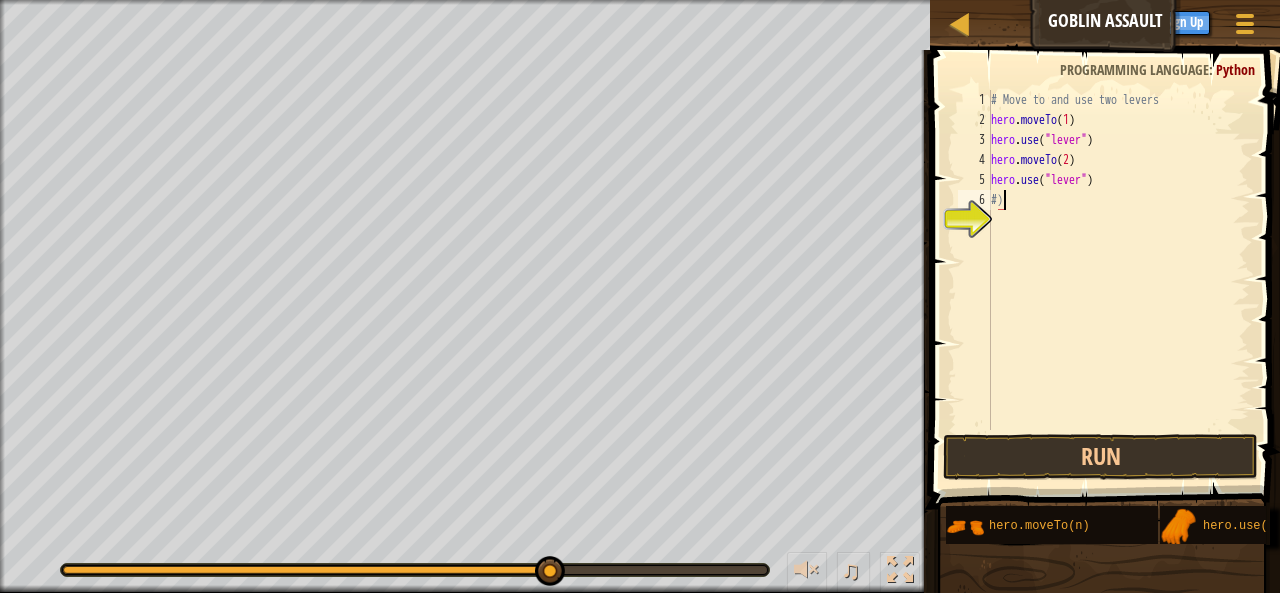 type on "#" 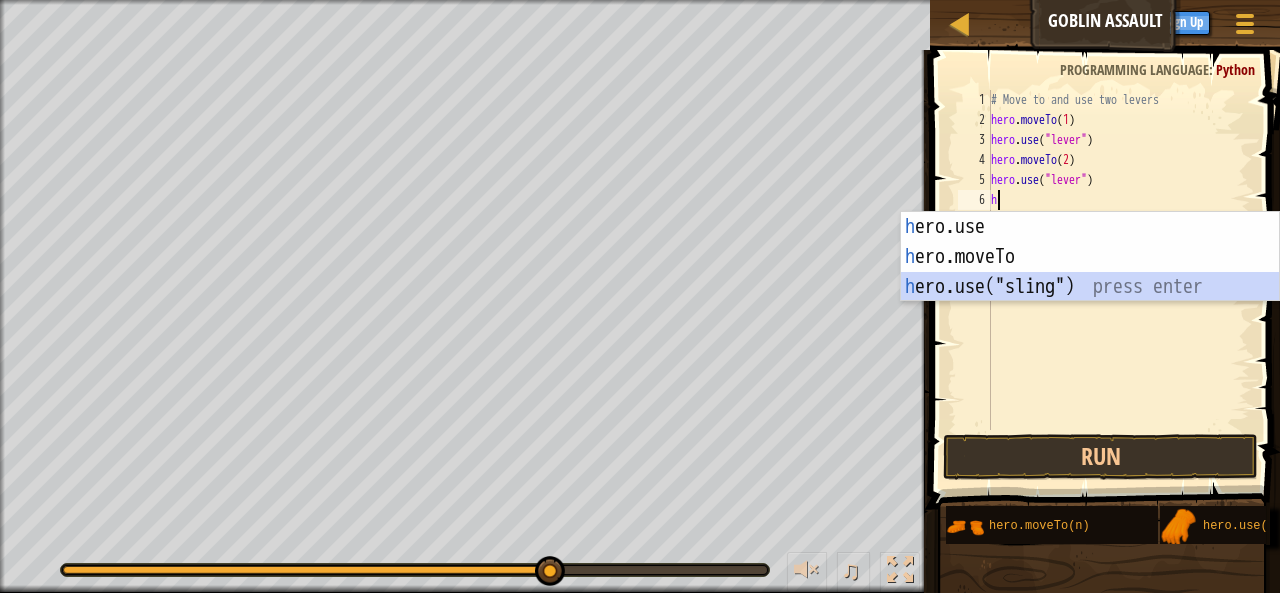 click on "h ero.use press enter h ero.moveTo press enter h ero.use("sling") press enter" at bounding box center (1090, 287) 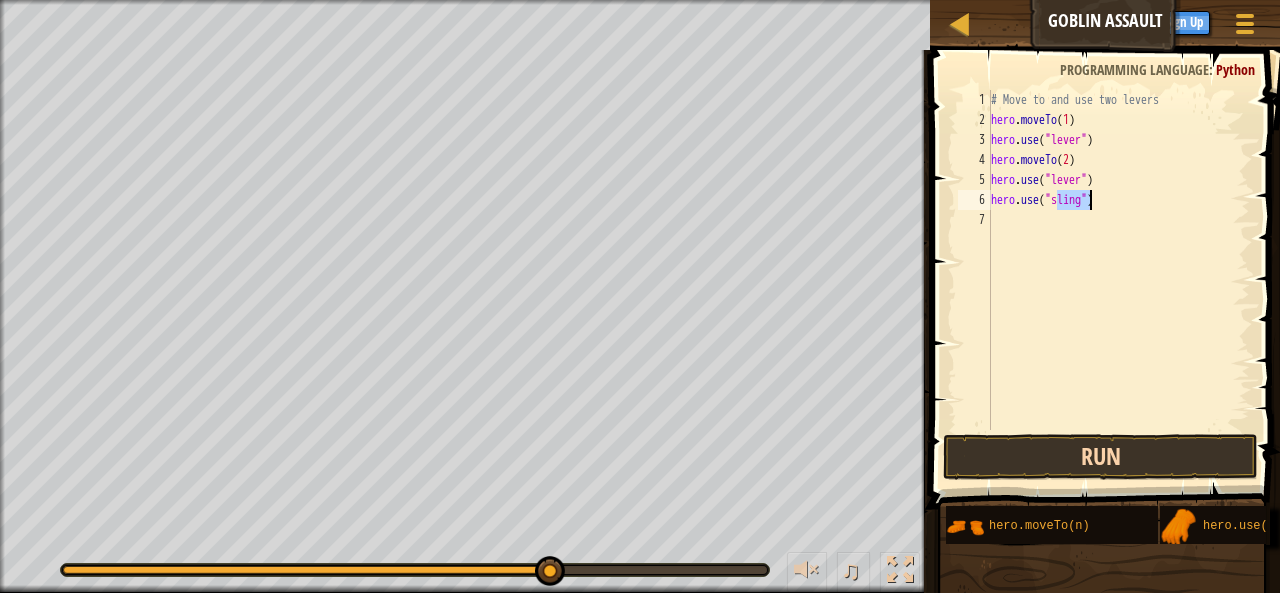 type on "hero.use("sling")" 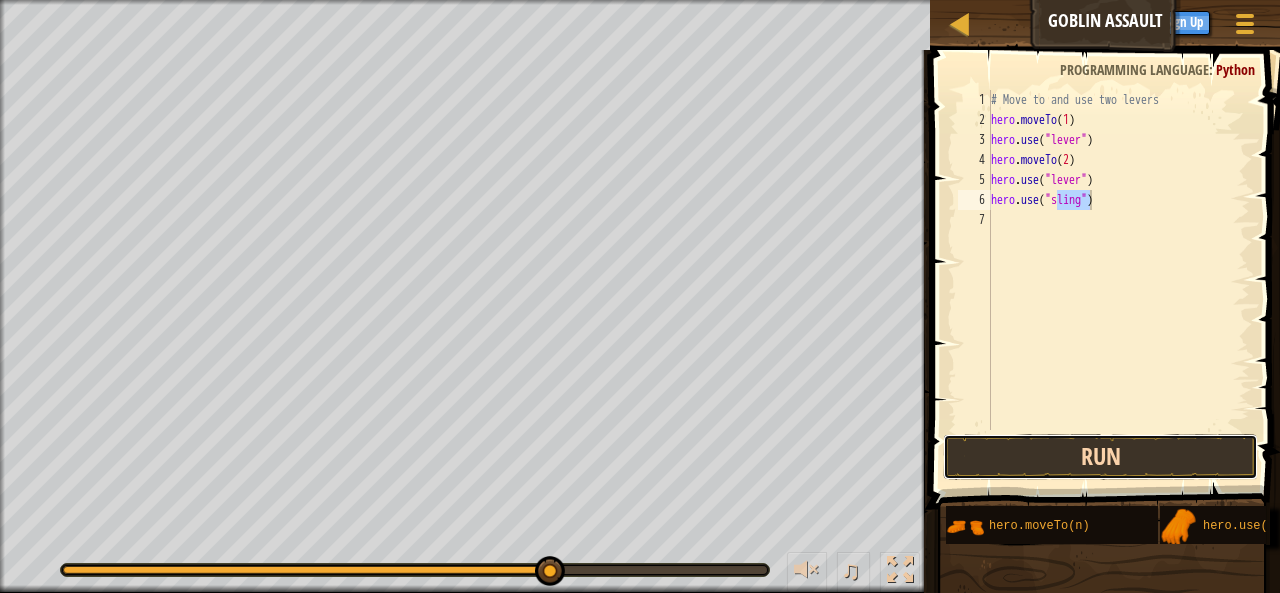 click on "Run" at bounding box center [1101, 457] 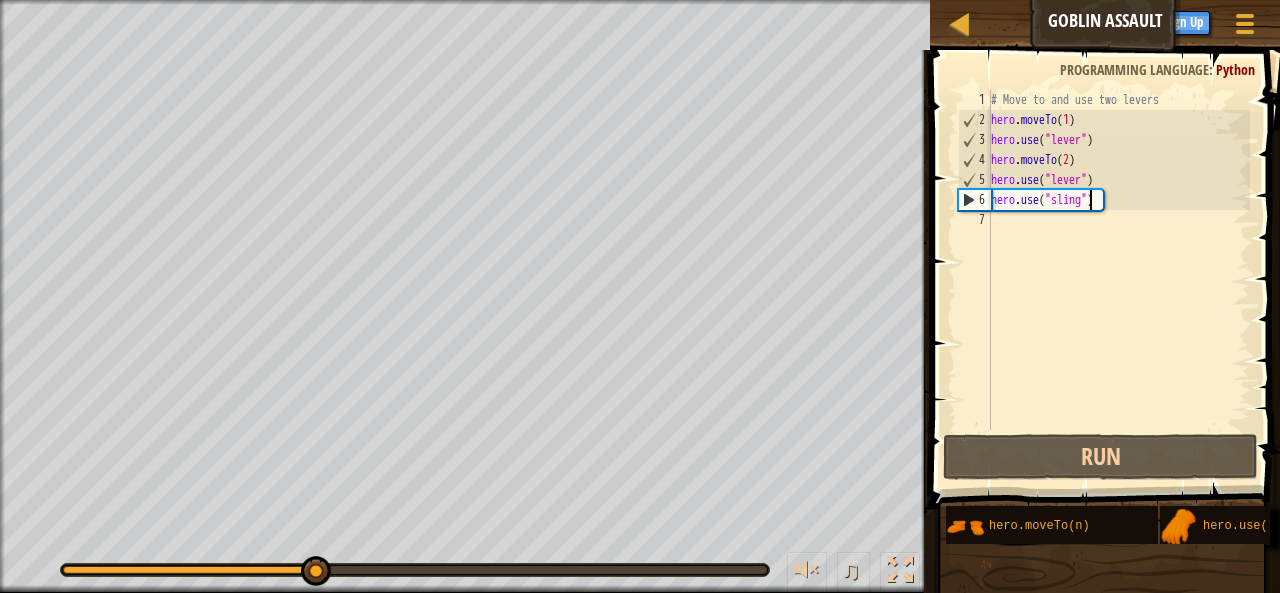 click on "# Move to and use two levers hero . moveTo ( 1 ) hero . use ( "lever" ) hero . moveTo ( 2 ) hero . use ( "lever" ) hero . use ( "sling" )" at bounding box center (1118, 280) 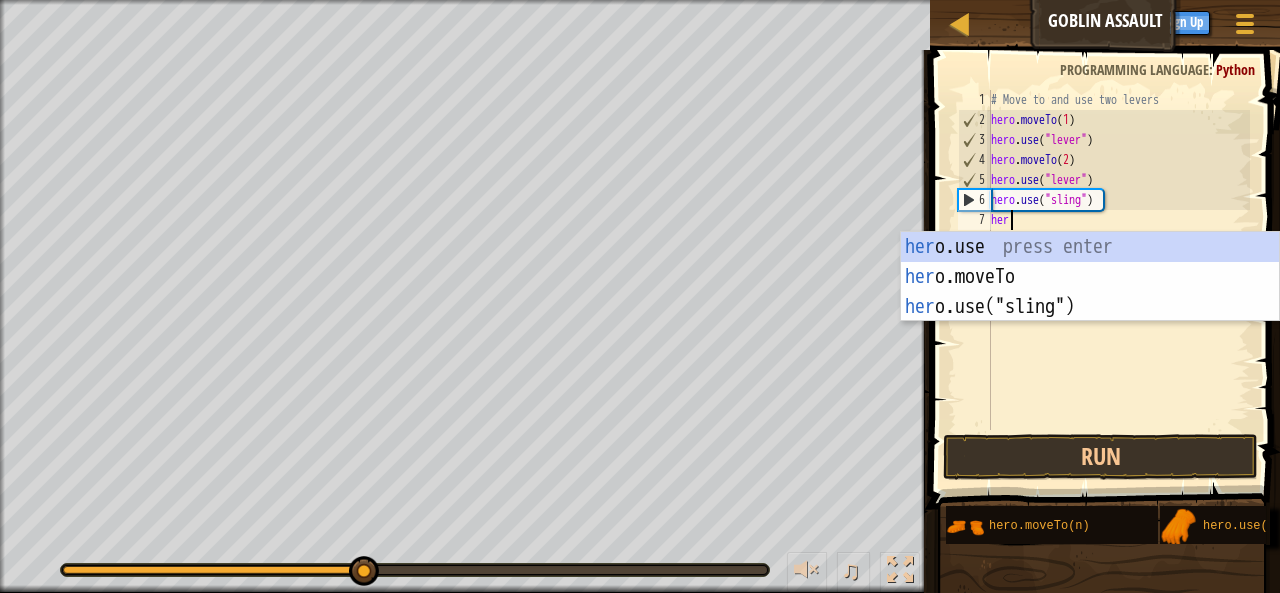 scroll, scrollTop: 9, scrollLeft: 1, axis: both 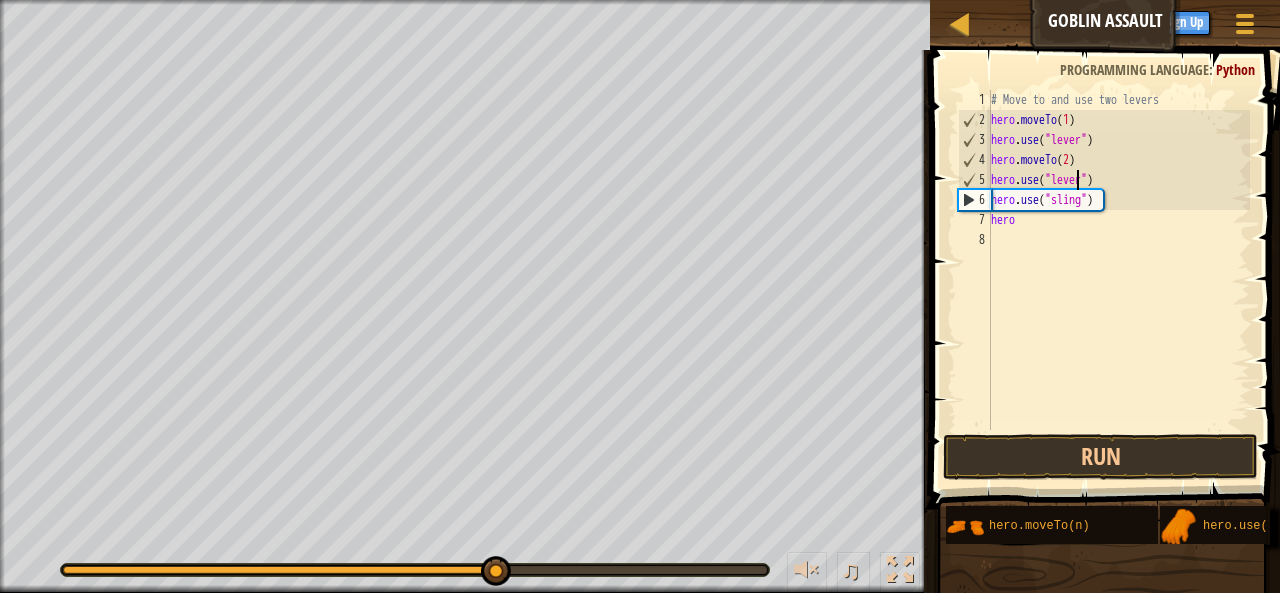 click on "# Move to and use two levers hero . moveTo ( 1 ) hero . use ( "lever" ) hero . moveTo ( 2 ) hero . use ( "lever" ) hero . use ( "sling" ) hero" at bounding box center (1118, 280) 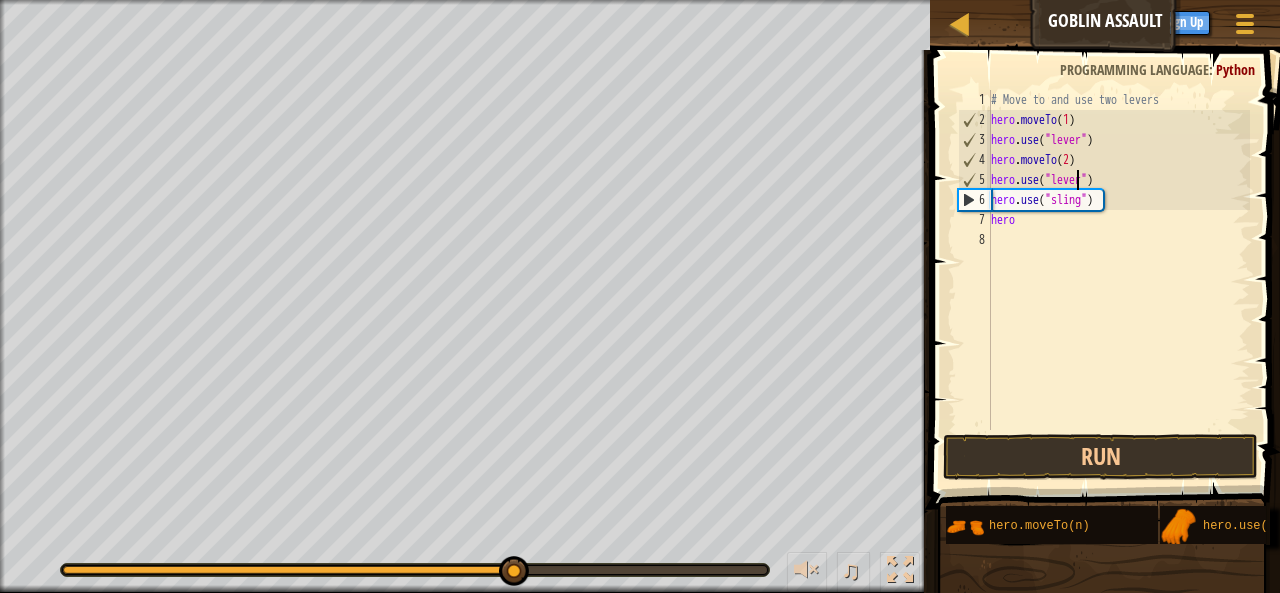 click on "# Move to and use two levers hero . moveTo ( 1 ) hero . use ( "lever" ) hero . moveTo ( 2 ) hero . use ( "lever" ) hero . use ( "sling" ) hero" at bounding box center (1118, 280) 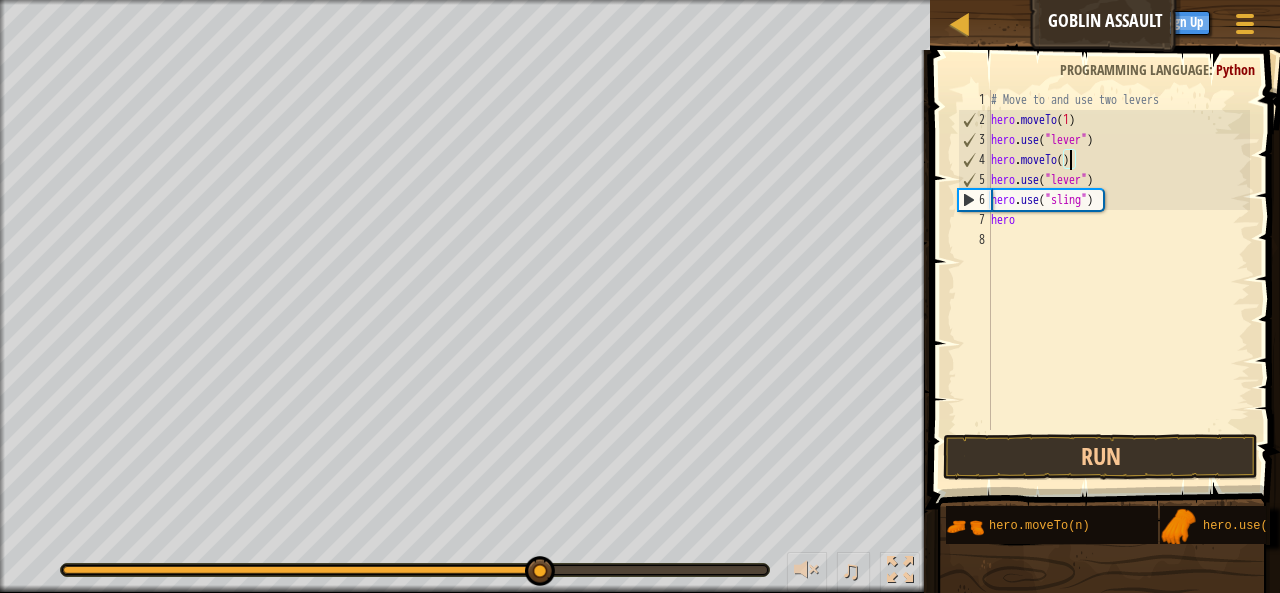 type on "hero.moveTo(4)" 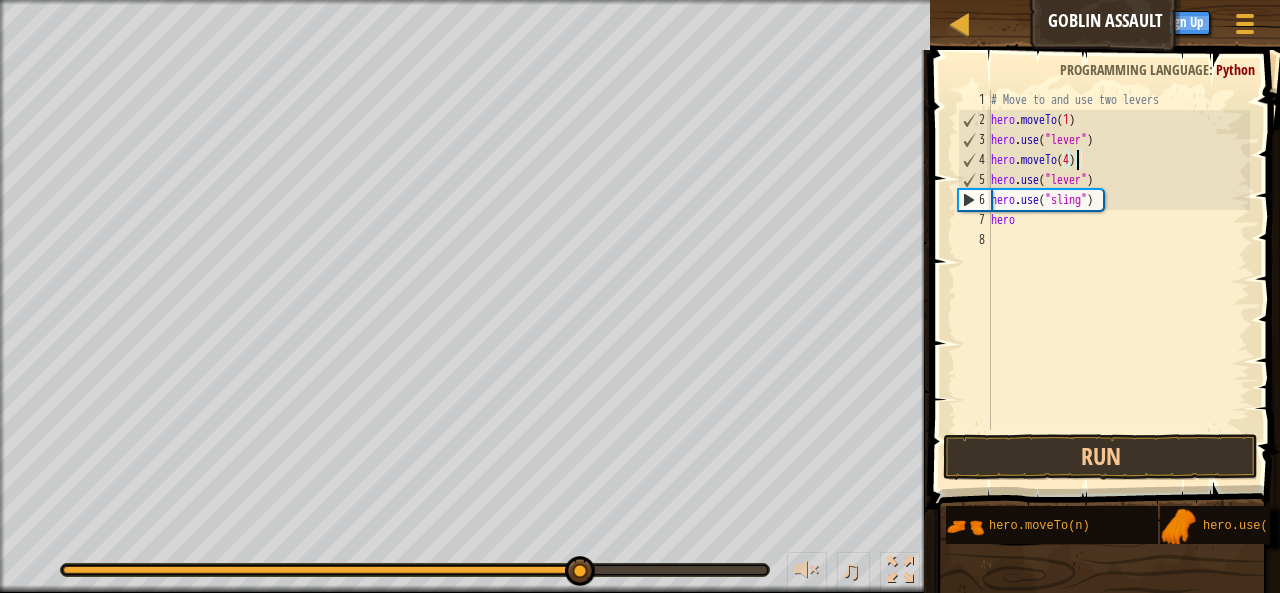 scroll, scrollTop: 9, scrollLeft: 0, axis: vertical 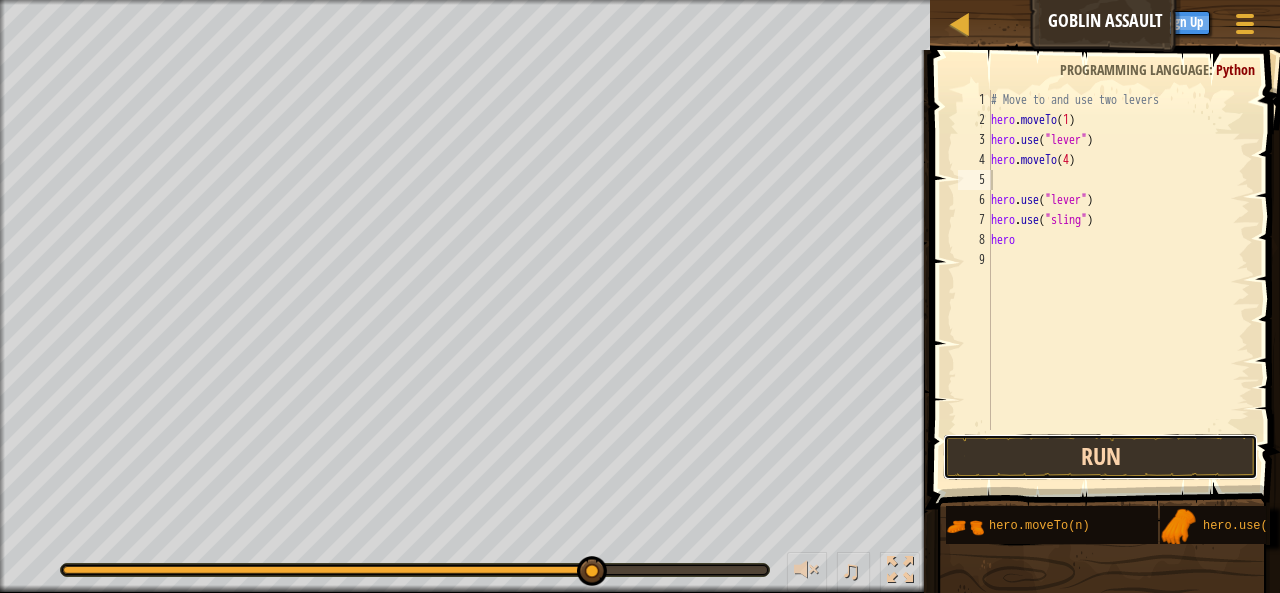 click on "Run" at bounding box center [1101, 457] 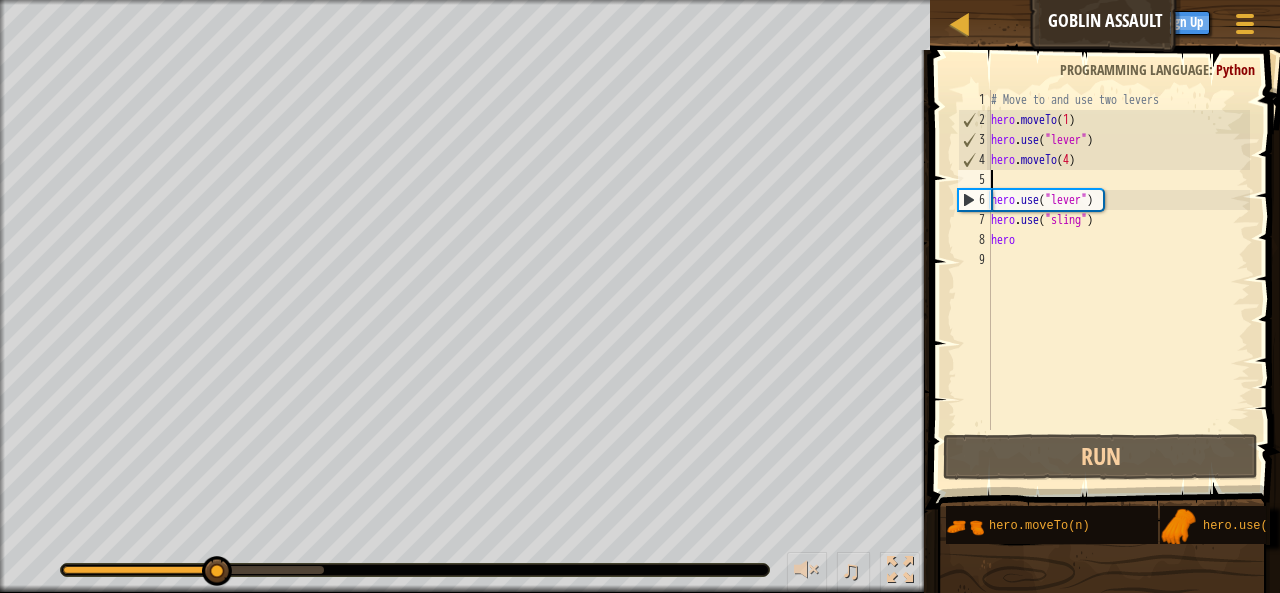 click on "# Move to and use two levers hero . moveTo ( 1 ) hero . use ( "lever" ) hero . moveTo ( 4 ) hero . use ( "lever" ) hero . use ( "sling" ) hero" at bounding box center [1118, 280] 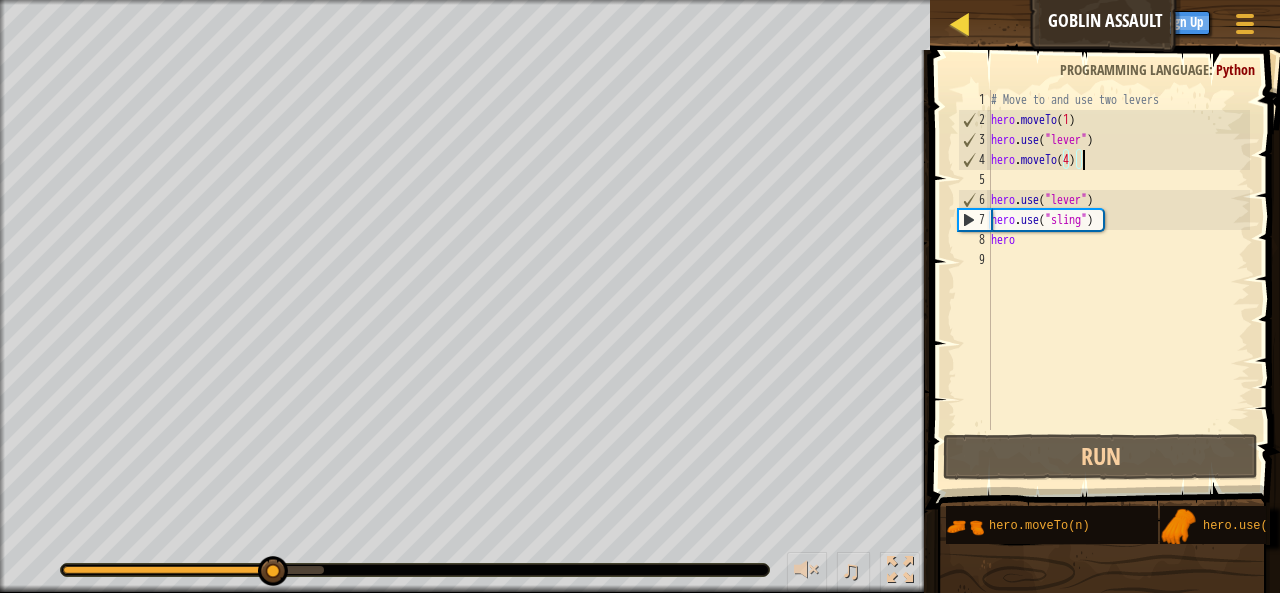 click on "# Move to and use two levers hero . moveTo ( 1 ) hero . use ( "lever" ) hero . moveTo ( 4 ) hero . use ( "lever" ) hero . use ( "sling" ) hero" at bounding box center [1118, 280] 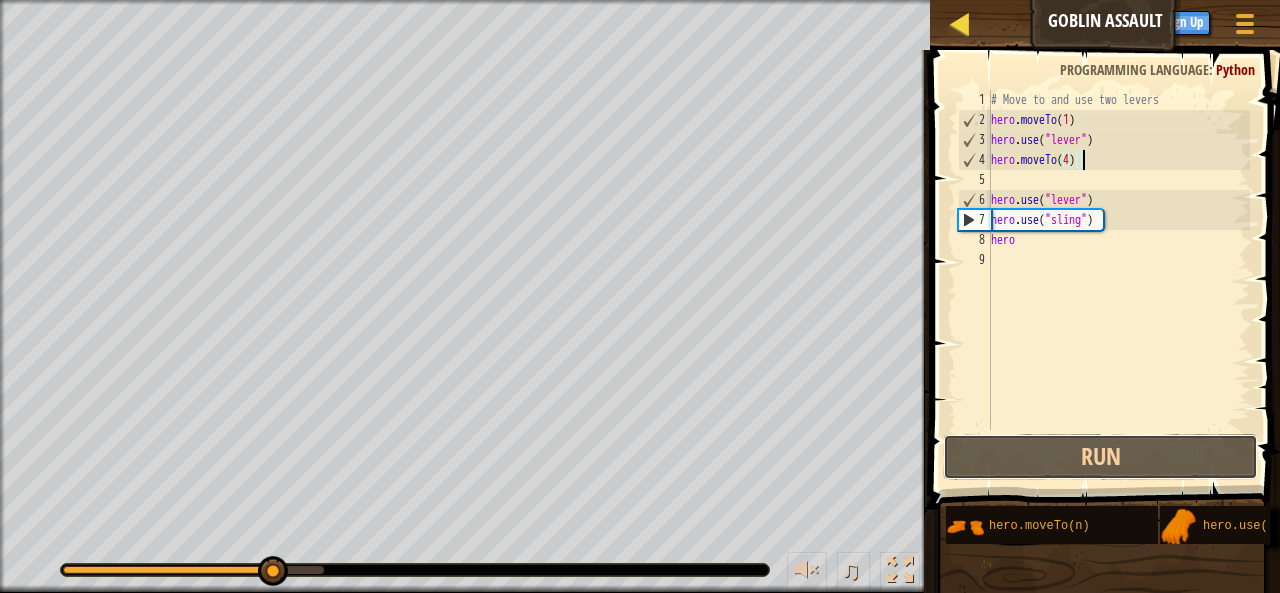 click on "Run" at bounding box center [1101, 457] 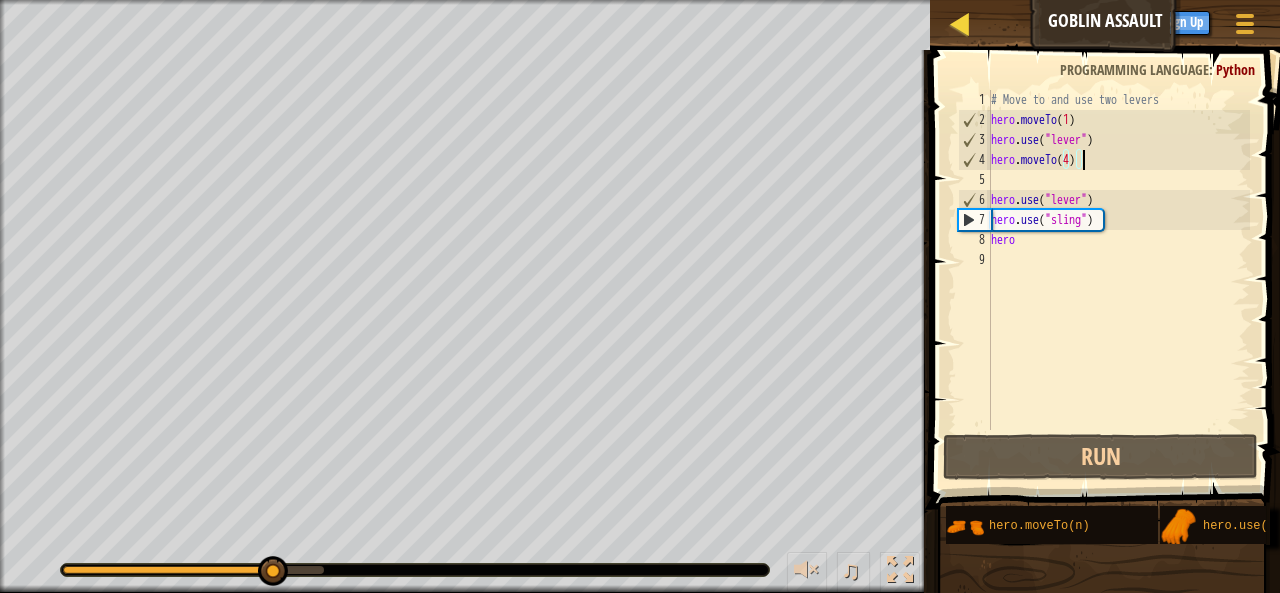 click on "Map Goblin Assault Game Menu Done Sign Up Hints 1     הההההההההההההההההההההההההההההההההההההההההההההההההההההההההההההההההההההההההההההההההההההההההההההההההההההההההההההההההההההההההההההההההההההההההההההההההההההההההההההההההההההההההההההההההההההההההההההההההההההההההההההההההההההההההההההההההההההההההההההההההההההההההההההההה XXXXXXXXXXXXXXXXXXXXXXXXXXXXXXXXXXXXXXXXXXXXXXXXXXXXXXXXXXXXXXXXXXXXXXXXXXXXXXXXXXXXXXXXXXXXXXXXXXXXXXXXXXXXXXXXXXXXXXXXXXXXXXXXXXXXXXXXXXXXXXXXXXXXXXXXXXXXXXXXXXXXXXXXXXXXXXXXXXXXXXXXXXXXXXXXXXXXXXXXXXXXXXXXXXXXXXXXXXXXXXXXXXXXXXXXXXXXXXXXXXXXXXXXXXXXXXXX Solution × Hints hero.u 1 2 3 4 5 6 7 8 9 # Move to and use two levers hero . moveTo ( 1 ) hero . use ( "lever" ) hero . moveTo ( 4 ) hero . use ( "lever" ) hero . use ( "sling" ) hero     : Run" at bounding box center [640, 296] 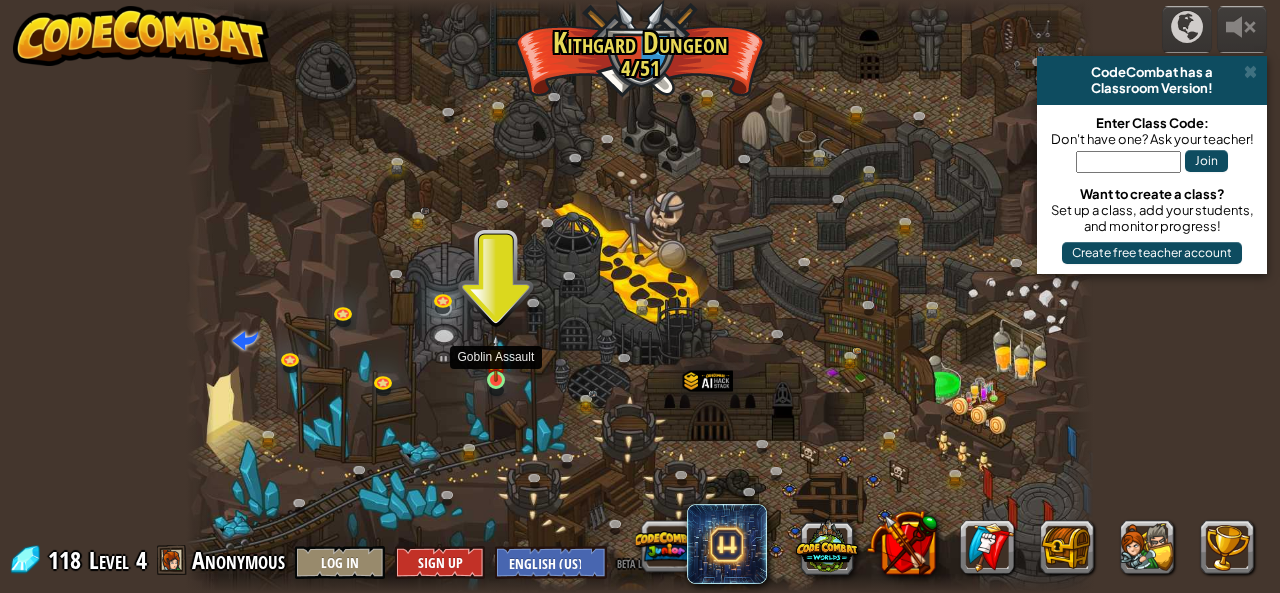 click at bounding box center [496, 357] 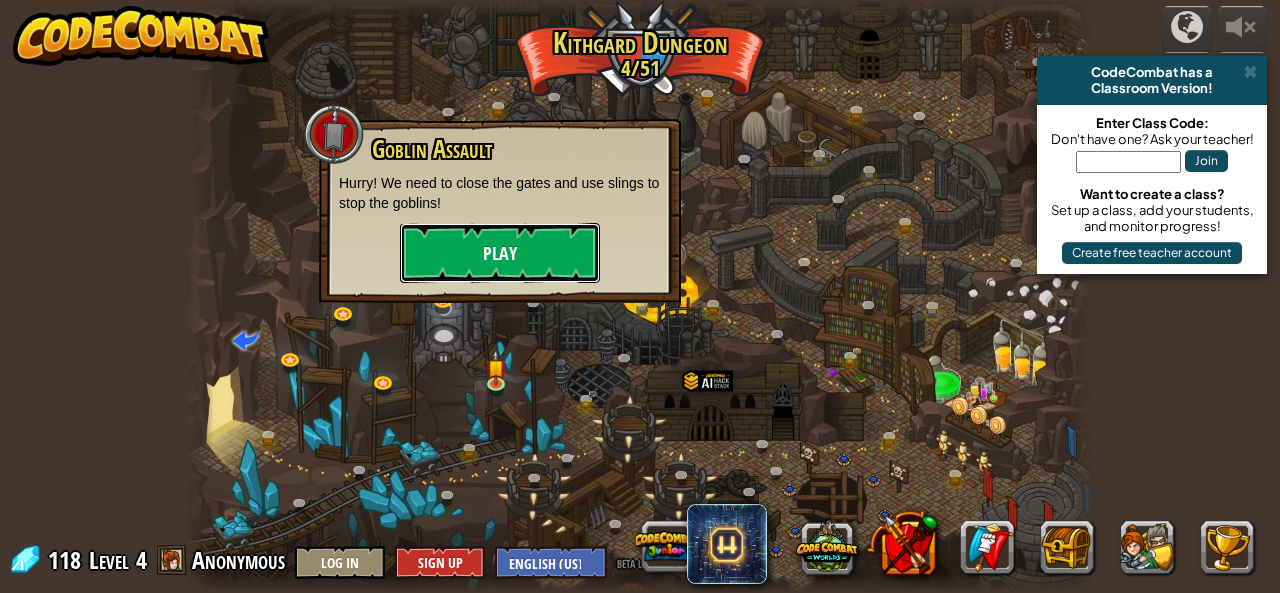 click on "Play" at bounding box center (500, 253) 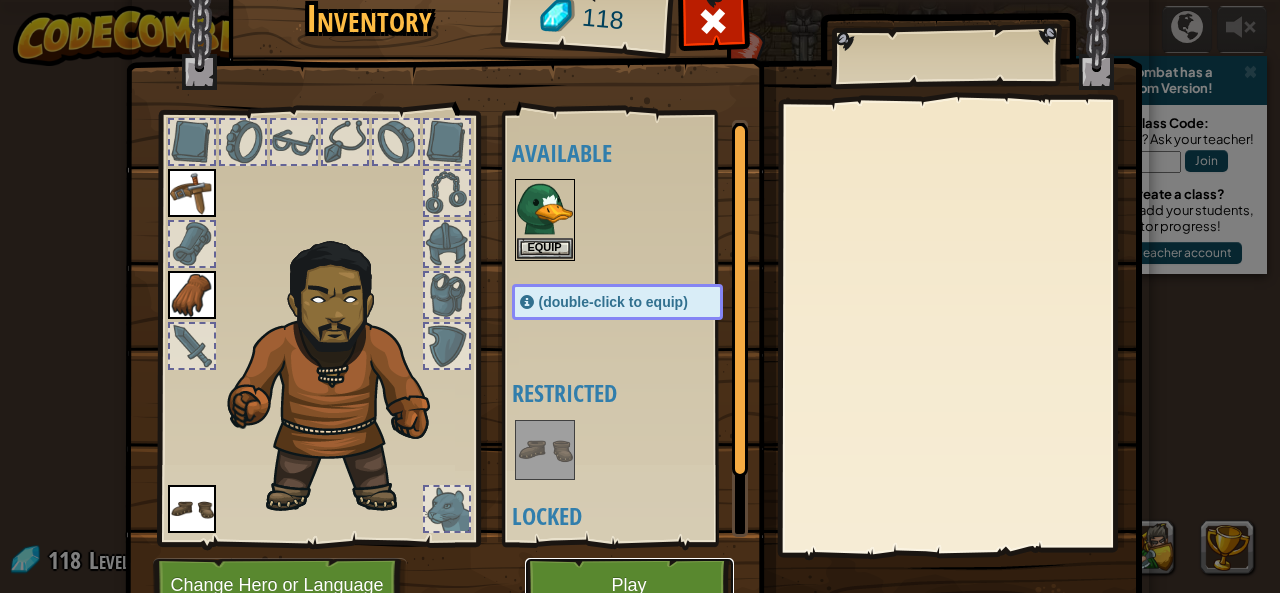 drag, startPoint x: 701, startPoint y: 557, endPoint x: 730, endPoint y: 494, distance: 69.354164 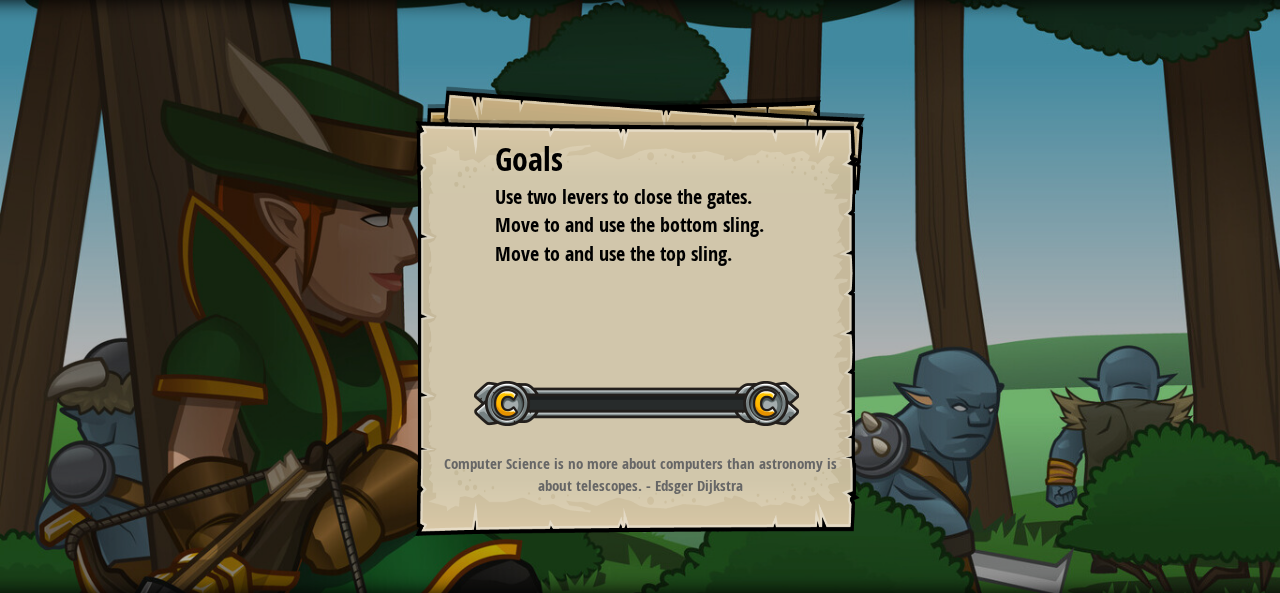 click on "Goals Use two levers to close the gates. Move to and use the bottom sling. Move to and use the top sling. Start Level Error loading from server. Try refreshing the page. You'll need a subscription to play this level. Subscribe You'll need to join a course to play this level. Back to my courses Ask your teacher to assign a license to you so you can continue to play CodeCombat! Back to my courses This level is locked. Back to my courses Computer Science is no more about computers than astronomy is about telescopes. - Edsger Dijkstra" at bounding box center (640, 311) 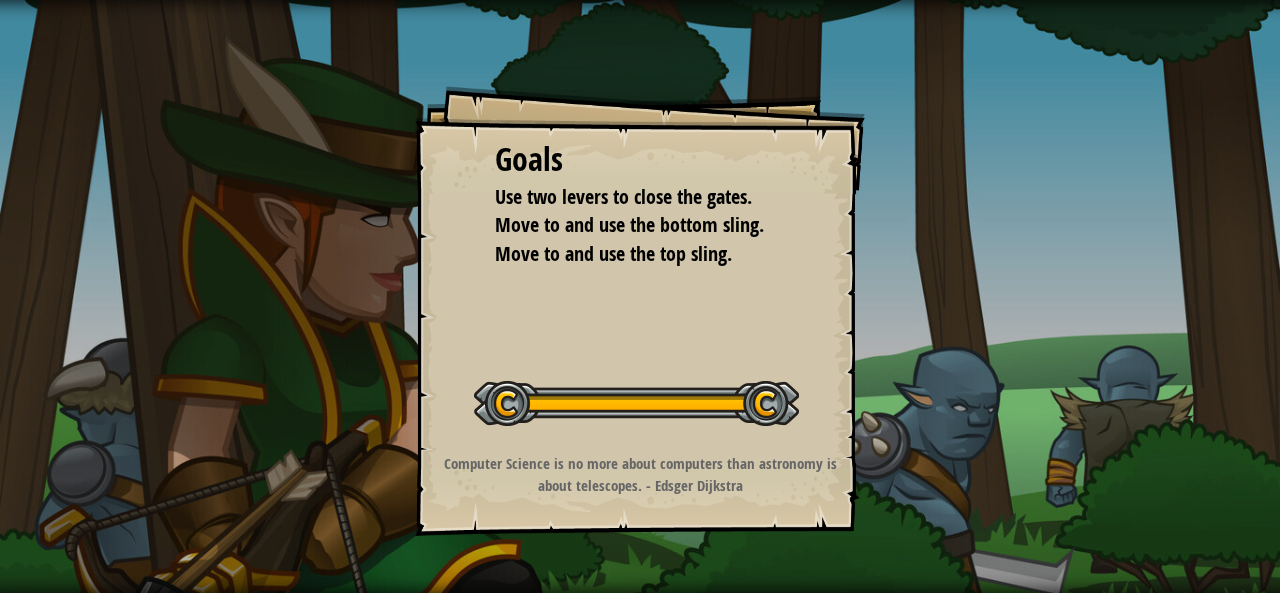 click on "Goals Use two levers to close the gates. Move to and use the bottom sling. Move to and use the top sling. Start Level Error loading from server. Try refreshing the page. You'll need a subscription to play this level. Subscribe You'll need to join a course to play this level. Back to my courses Ask your teacher to assign a license to you so you can continue to play CodeCombat! Back to my courses This level is locked. Back to my courses Computer Science is no more about computers than astronomy is about telescopes. - Edsger Dijkstra" at bounding box center (640, 296) 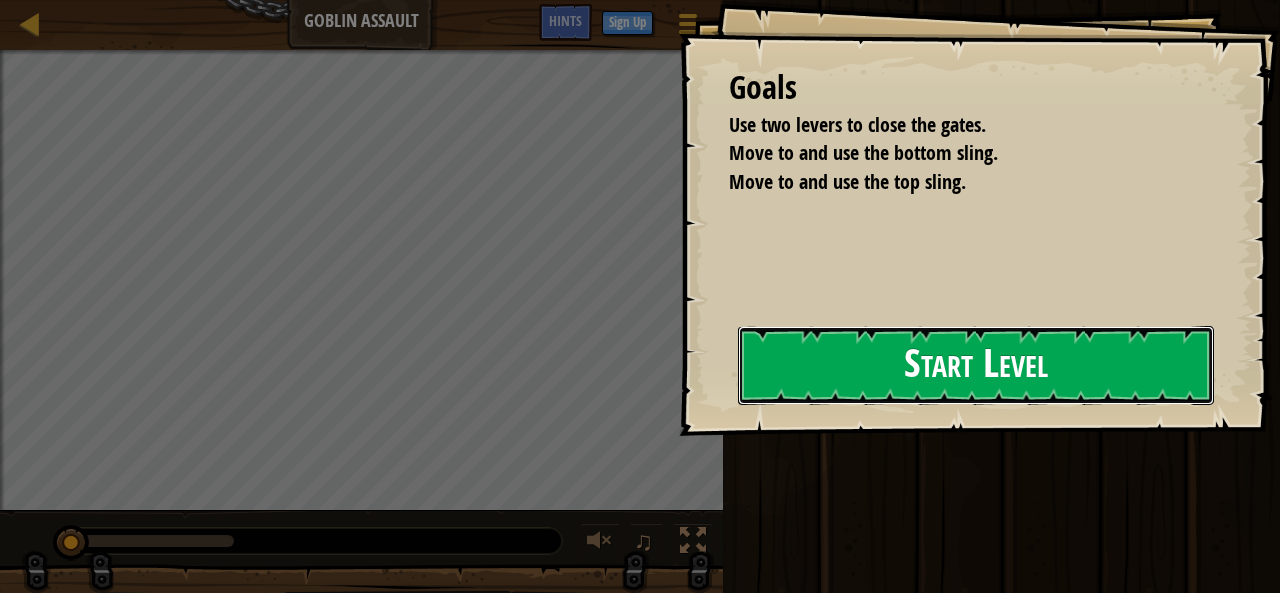 click on "Start Level" at bounding box center [976, 365] 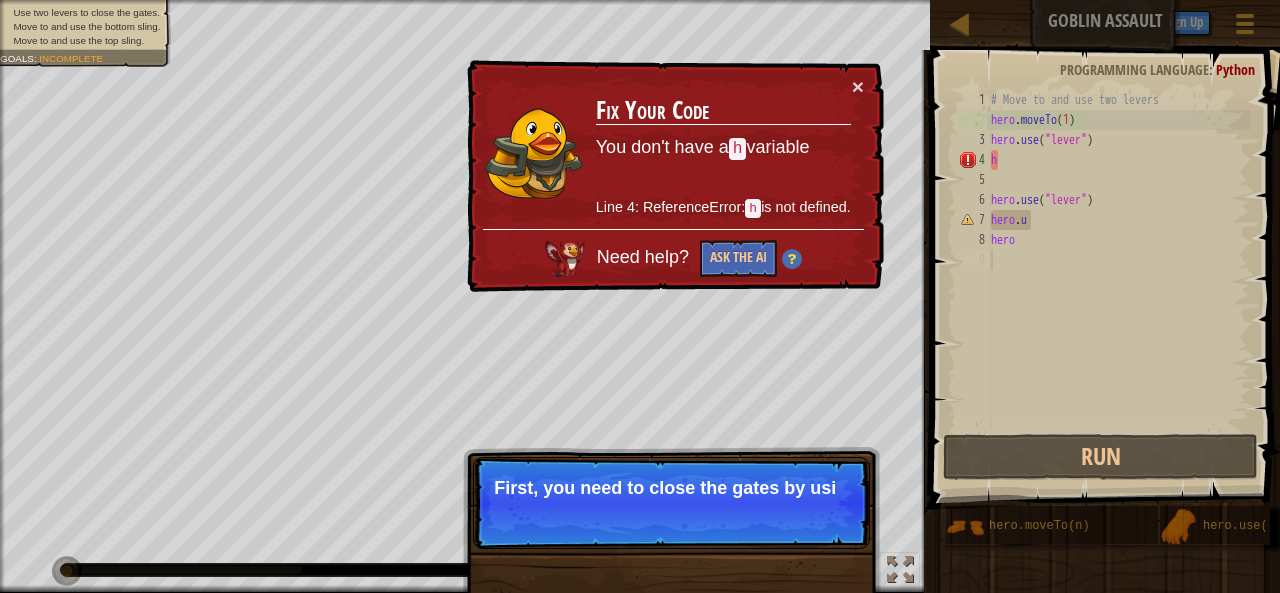 drag, startPoint x: 1128, startPoint y: 235, endPoint x: 1138, endPoint y: 218, distance: 19.723083 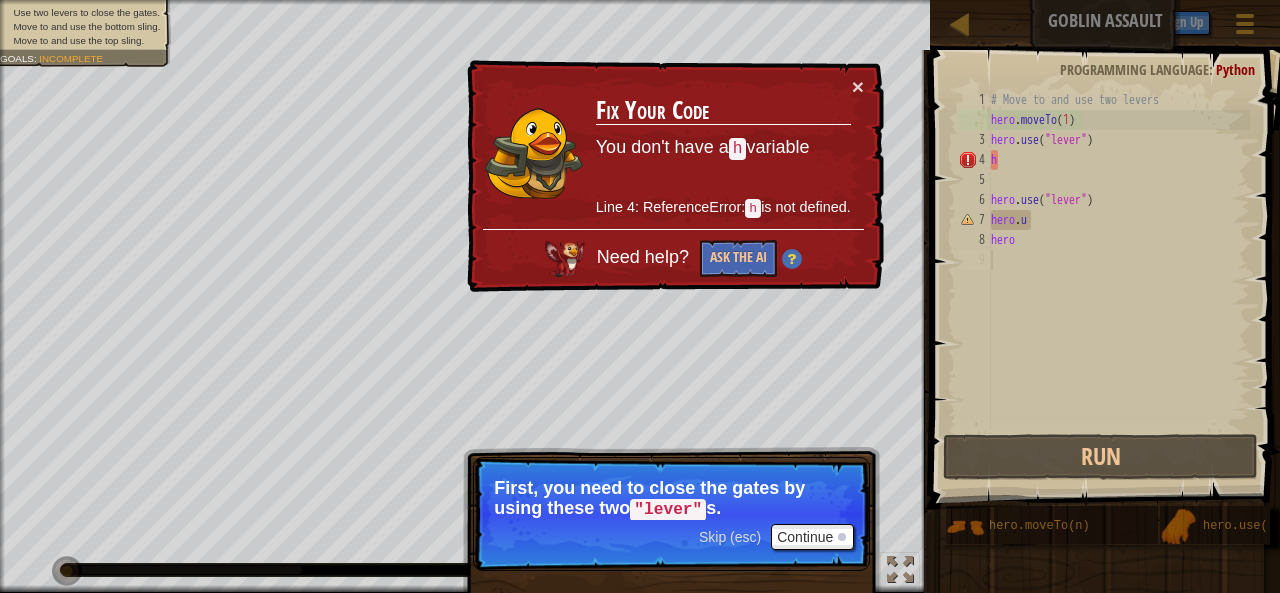 click on "# Move to and use two levers hero . moveTo ( 1 ) hero . use ( "lever" ) h hero . use ( "lever" ) hero . u hero" at bounding box center [1118, 280] 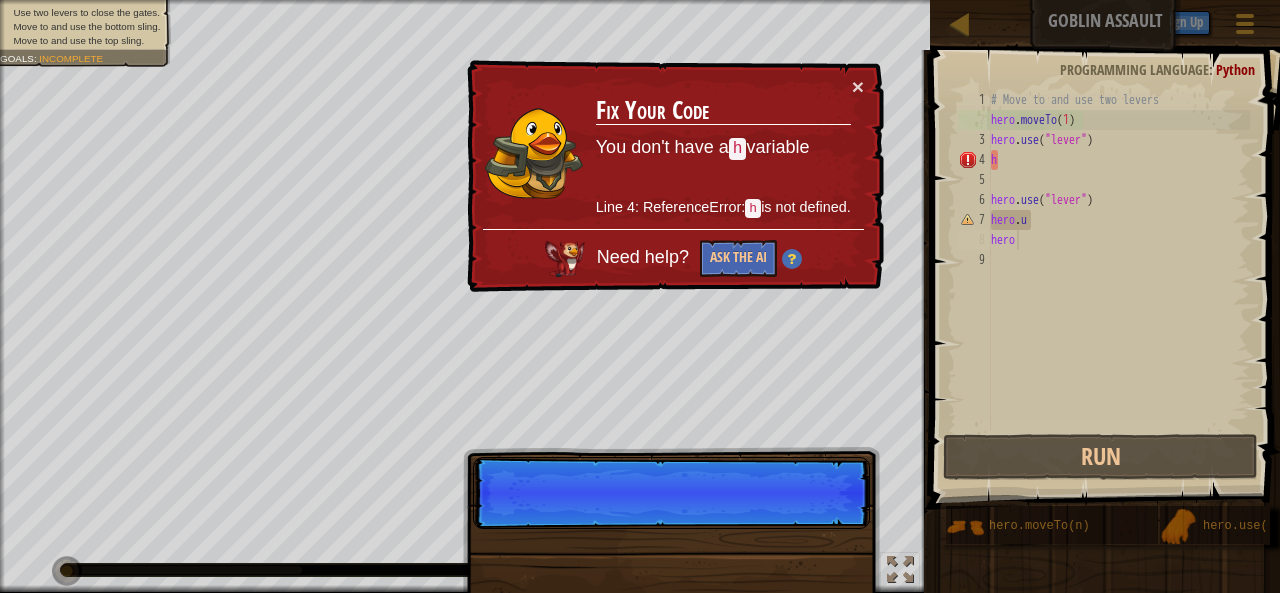 click on "# Move to and use two levers hero . moveTo ( 1 ) hero . use ( "lever" ) h hero . use ( "lever" ) hero . u hero" at bounding box center (1118, 280) 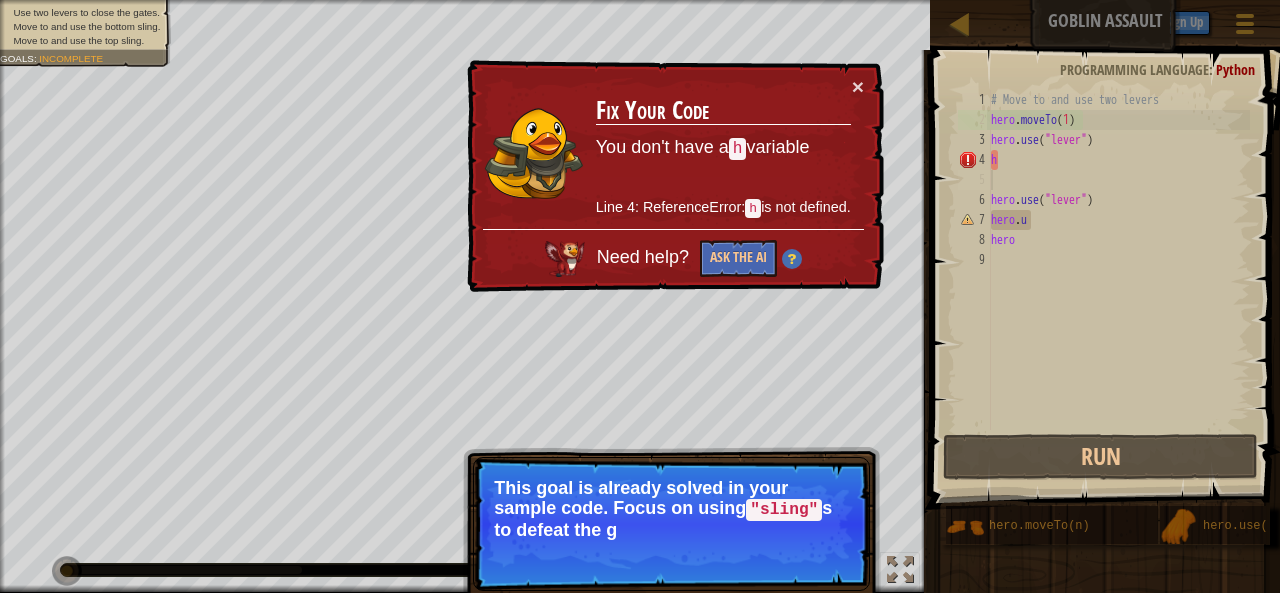 drag, startPoint x: 1024, startPoint y: 177, endPoint x: 1034, endPoint y: 194, distance: 19.723083 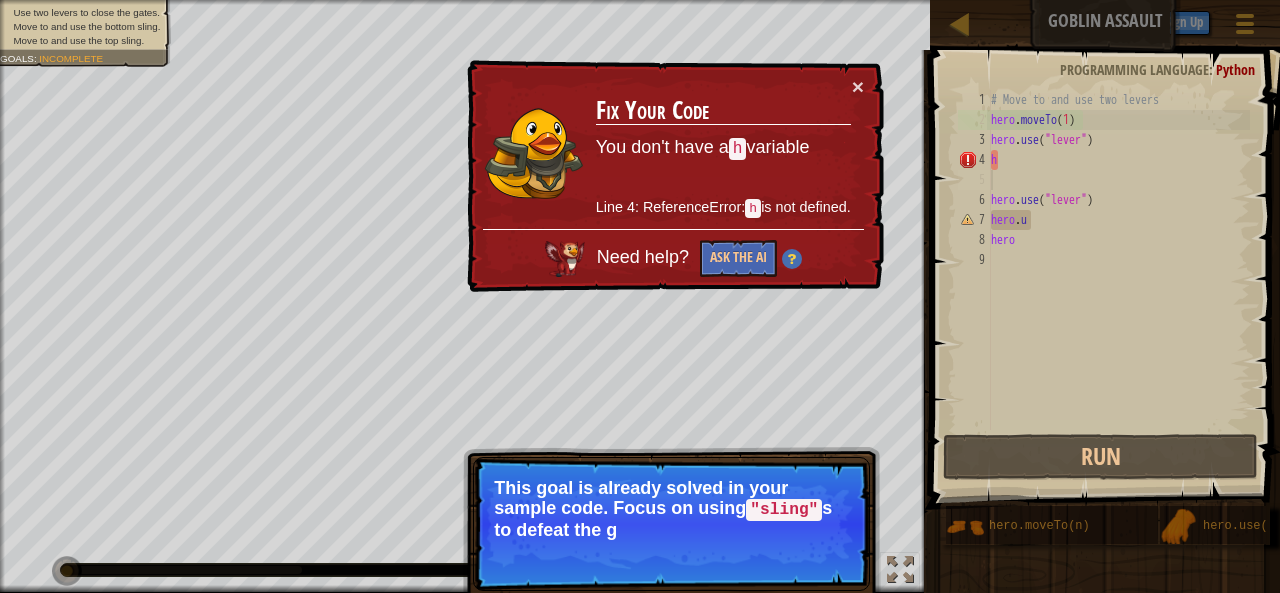 click on "# Move to and use two levers hero . moveTo ( 1 ) hero . use ( "lever" ) h hero . use ( "lever" ) hero . u hero" at bounding box center (1118, 280) 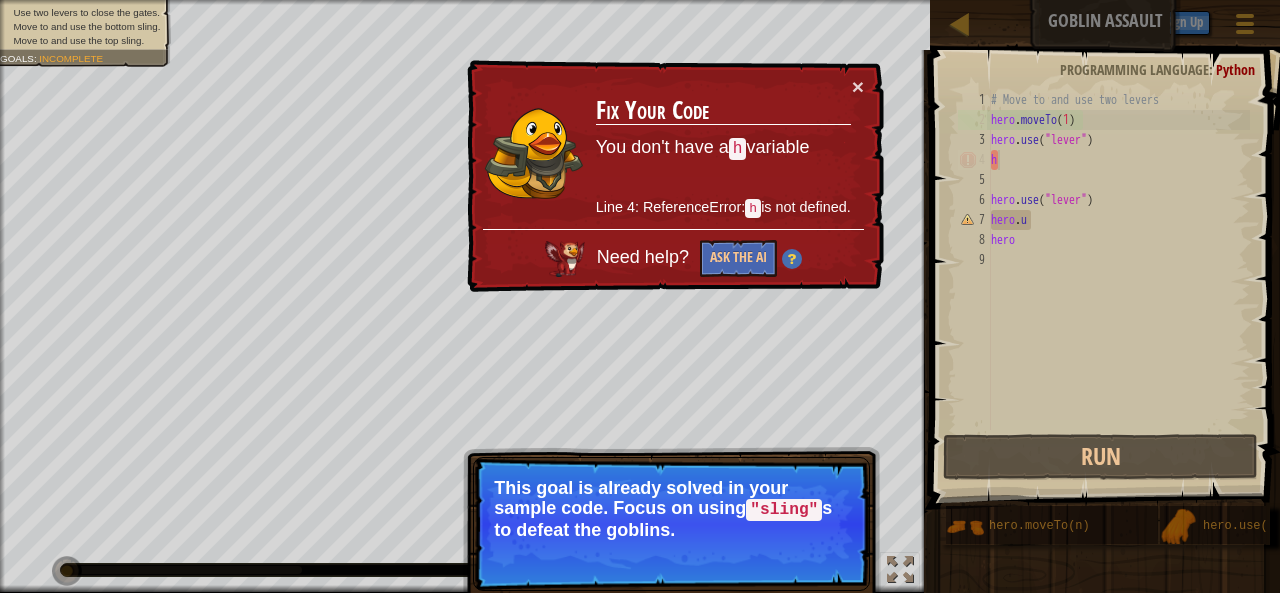 click on "# Move to and use two levers hero . moveTo ( 1 ) hero . use ( "lever" ) h hero . use ( "lever" ) hero . u hero" at bounding box center [1118, 280] 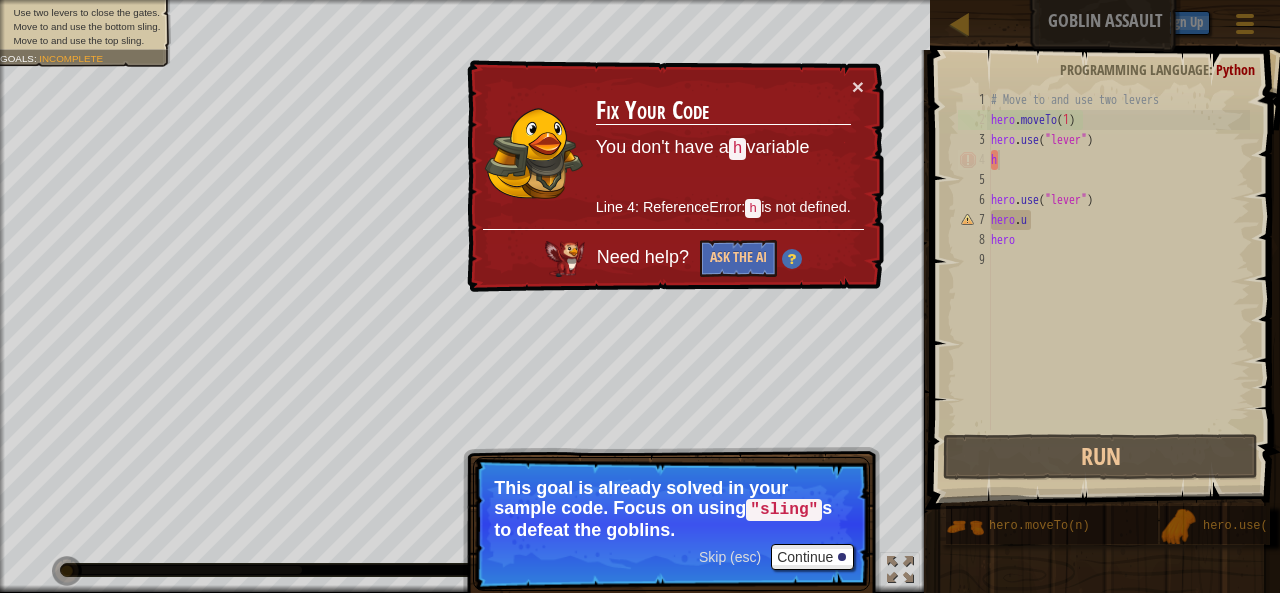 click on "# Move to and use two levers hero . moveTo ( 1 ) hero . use ( "lever" ) h hero . use ( "lever" ) hero . u hero" at bounding box center (1118, 280) 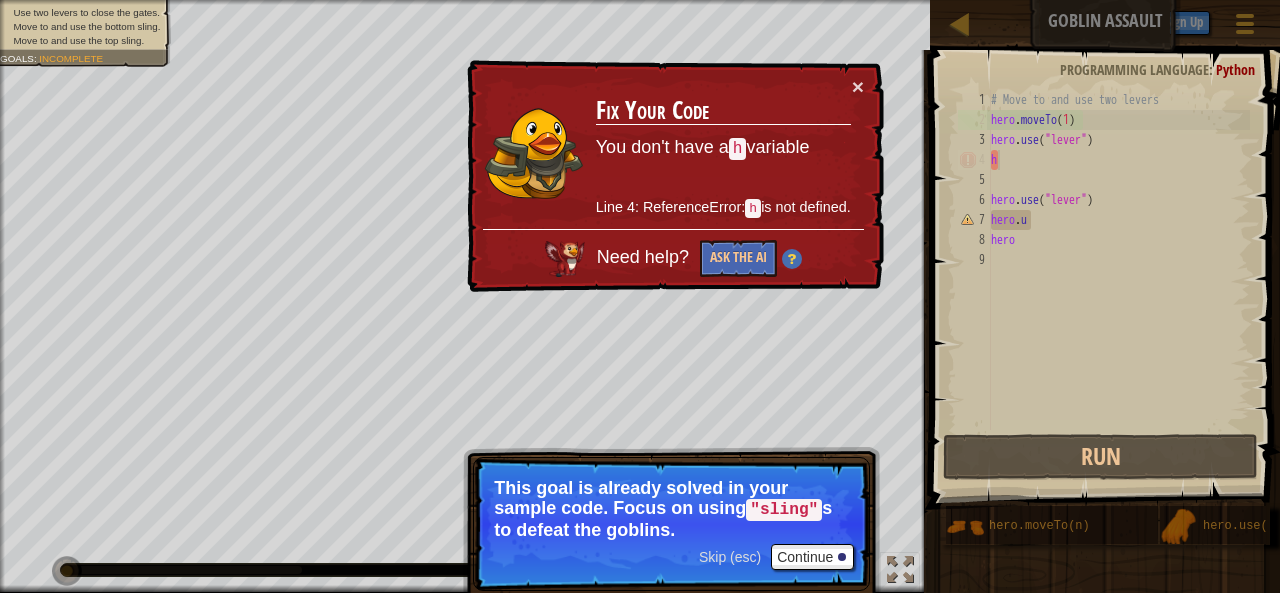 type on "hero.use("lever")" 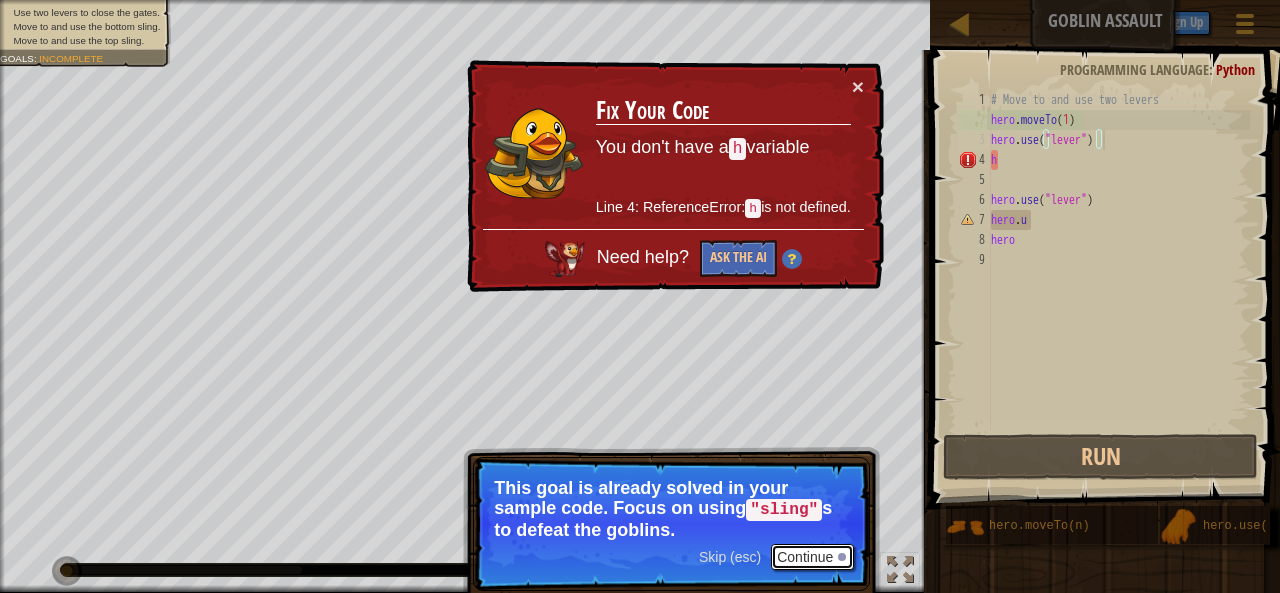 click on "Continue" at bounding box center (812, 557) 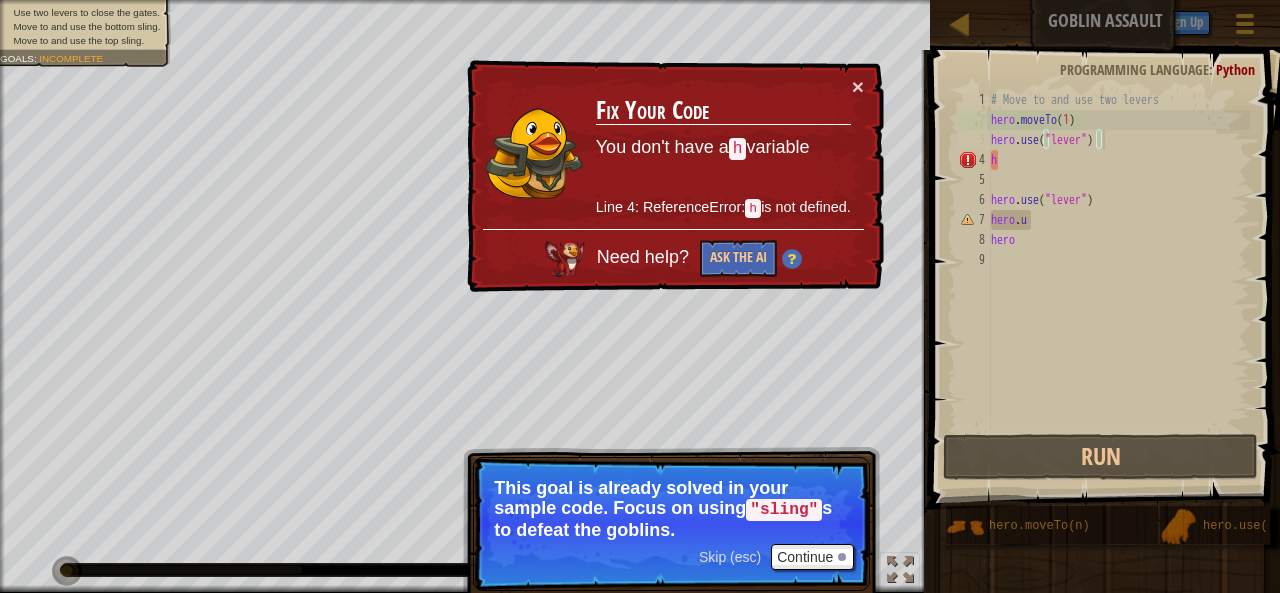 scroll, scrollTop: 9, scrollLeft: 8, axis: both 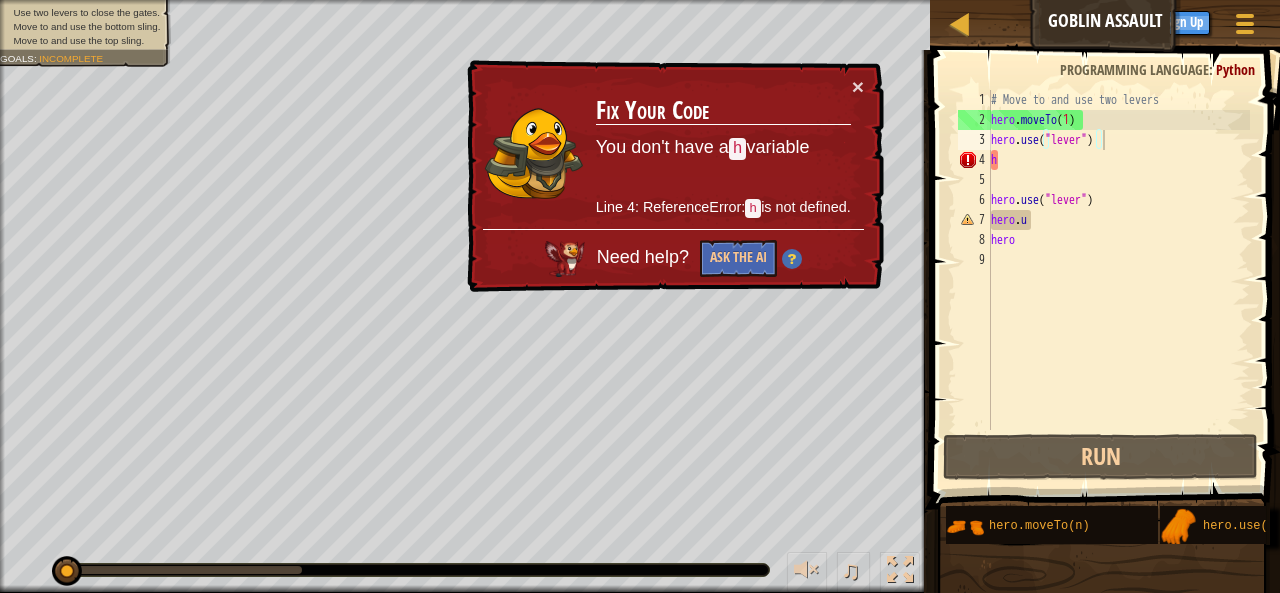 click on "Use two levers to close the gates. Move to and use the bottom sling. Move to and use the top sling. Goals : Incomplete ♫ [FIRST] [LAST] 18 x: 49 y: 31 x: 53 y: 35 Skip (esc) Continue  This goal is already solved in your sample code. Focus on using  "sling" s to defeat the goblins." at bounding box center (640, 296) 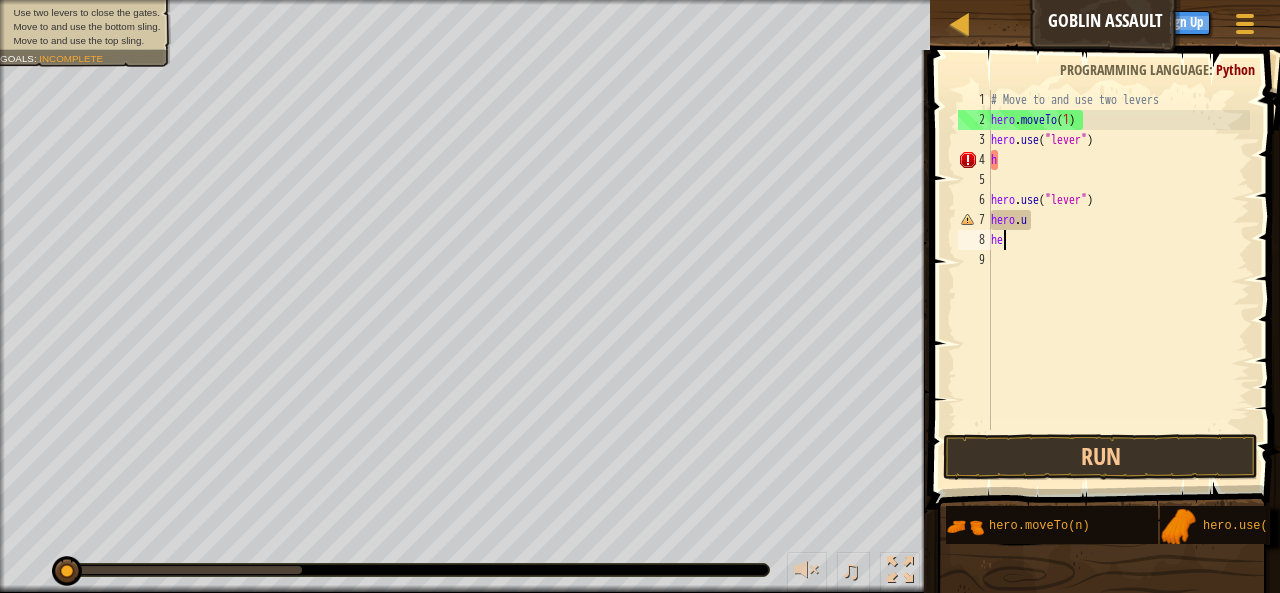 type on "h" 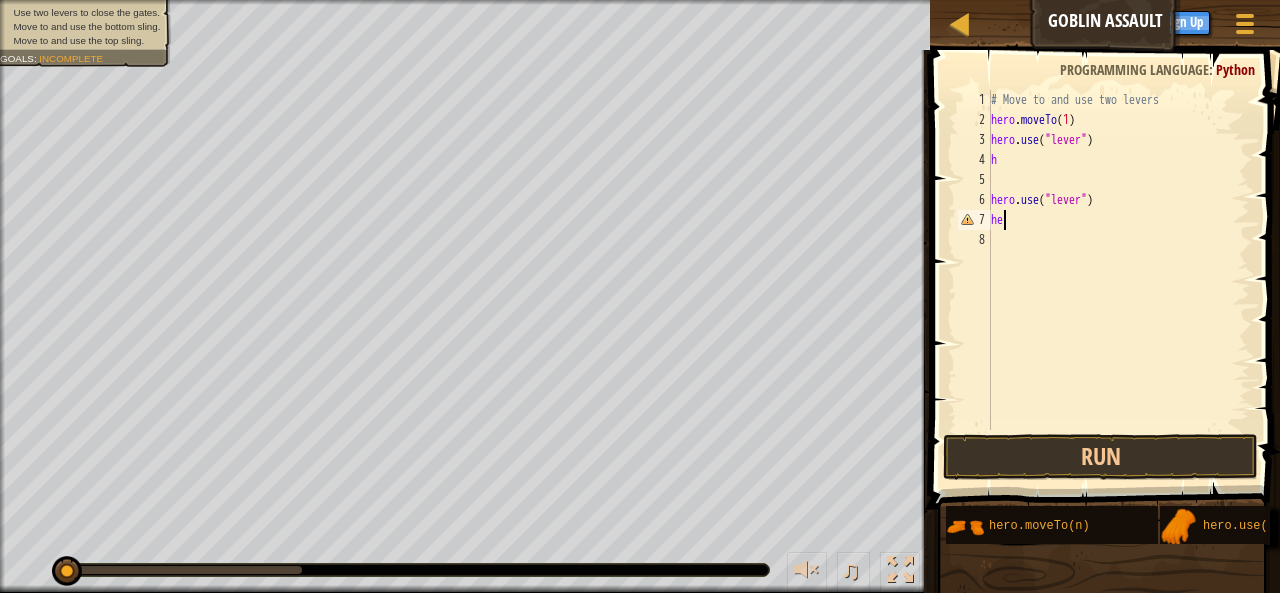 type on "h" 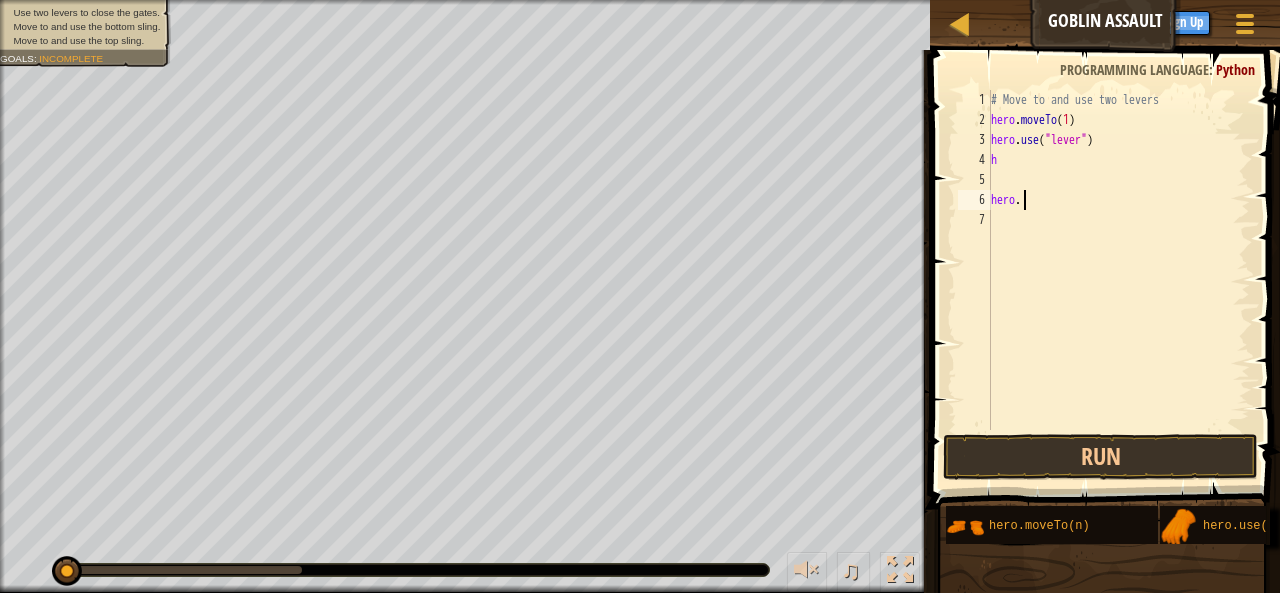 type on "h" 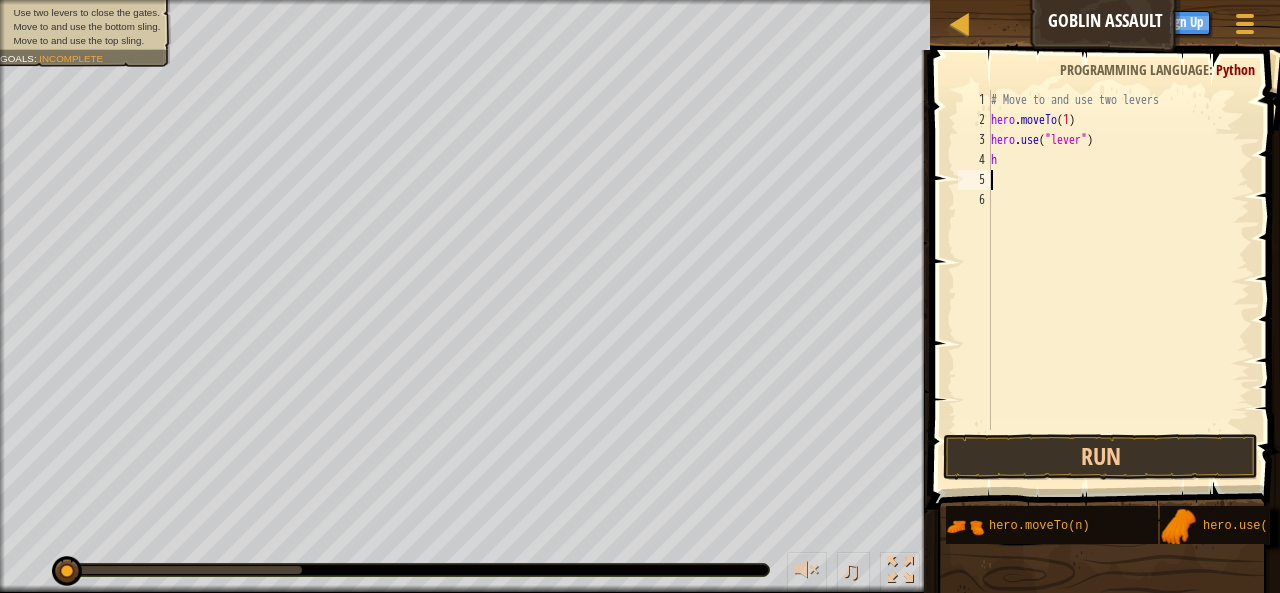type on "h" 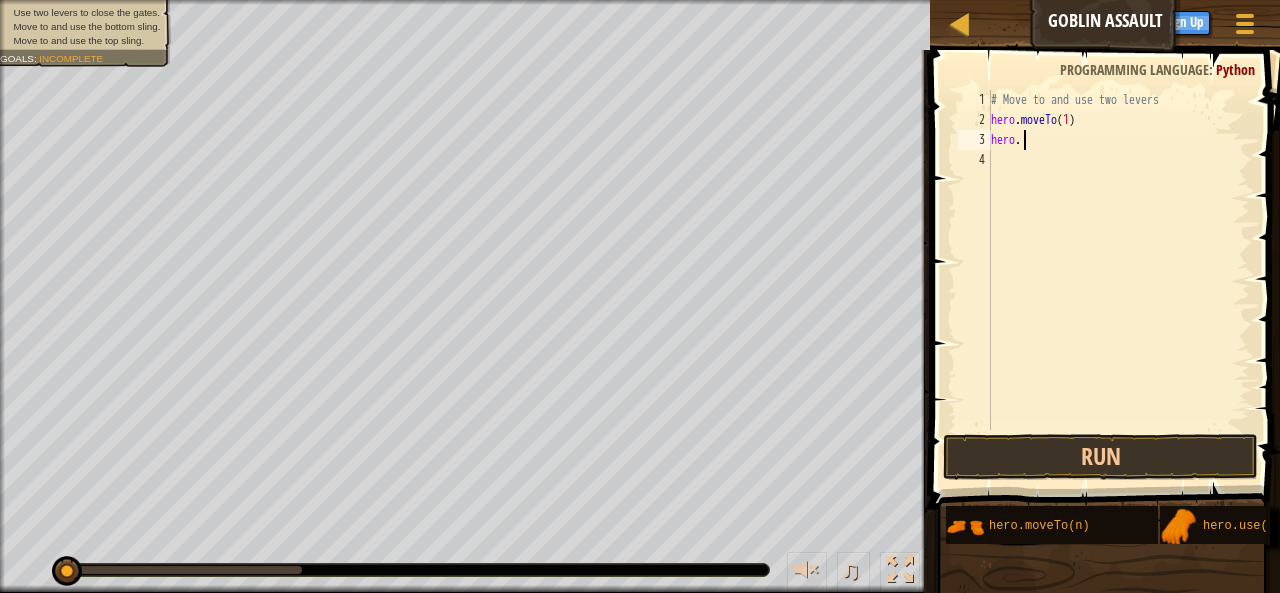 type on "h" 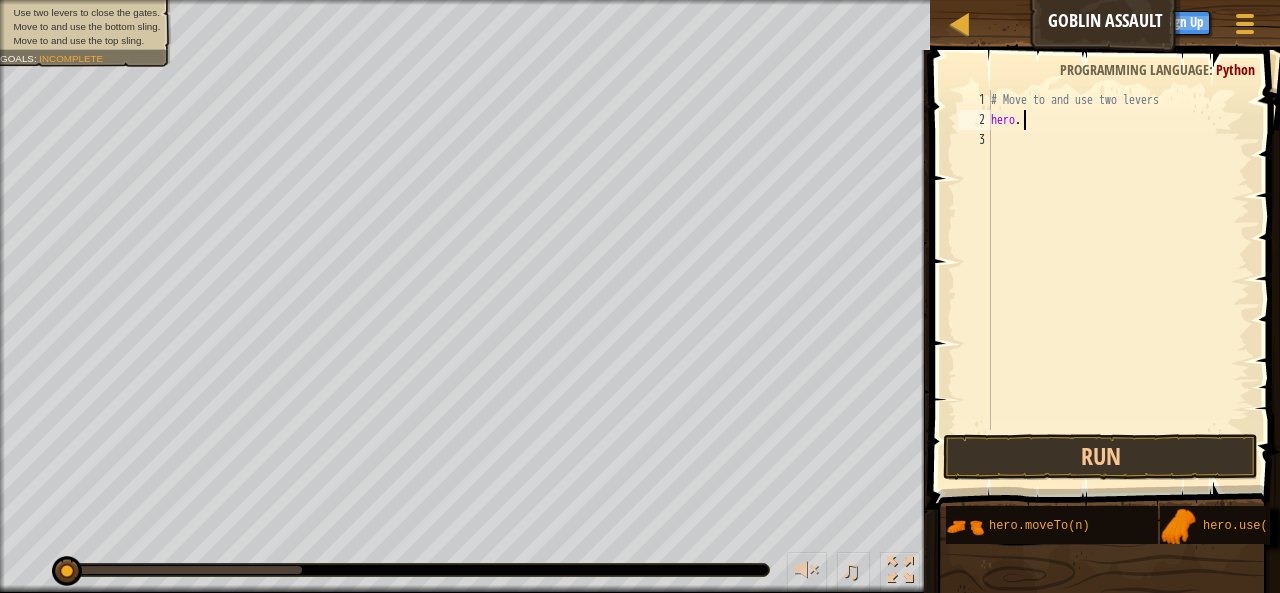 type on "h" 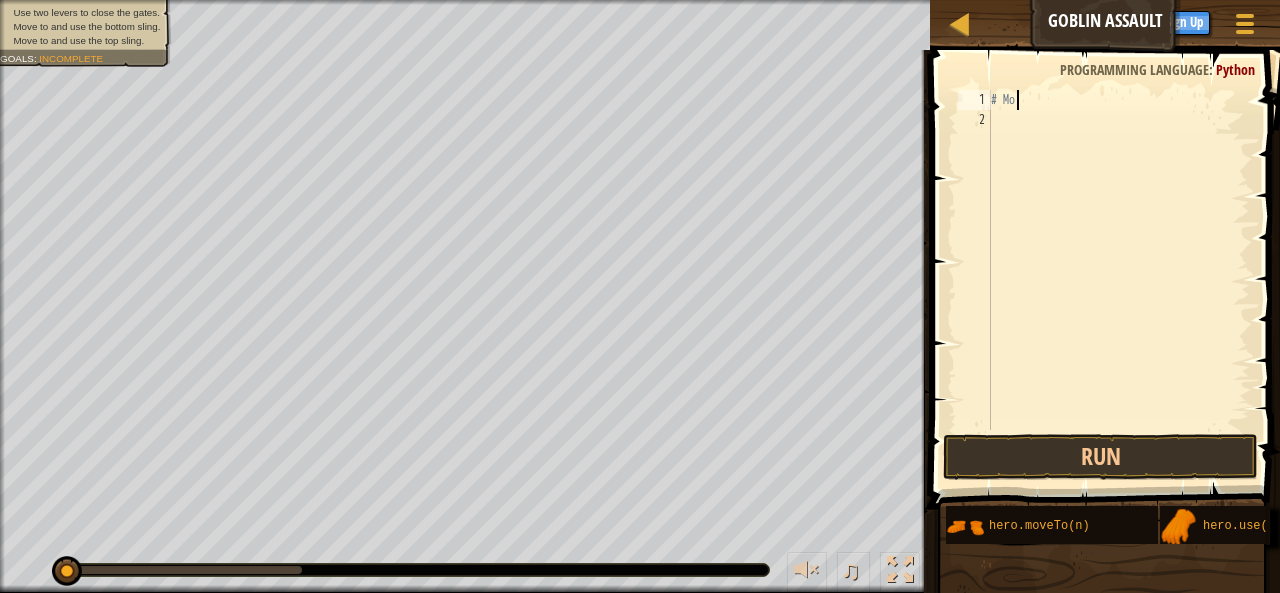 type on "#" 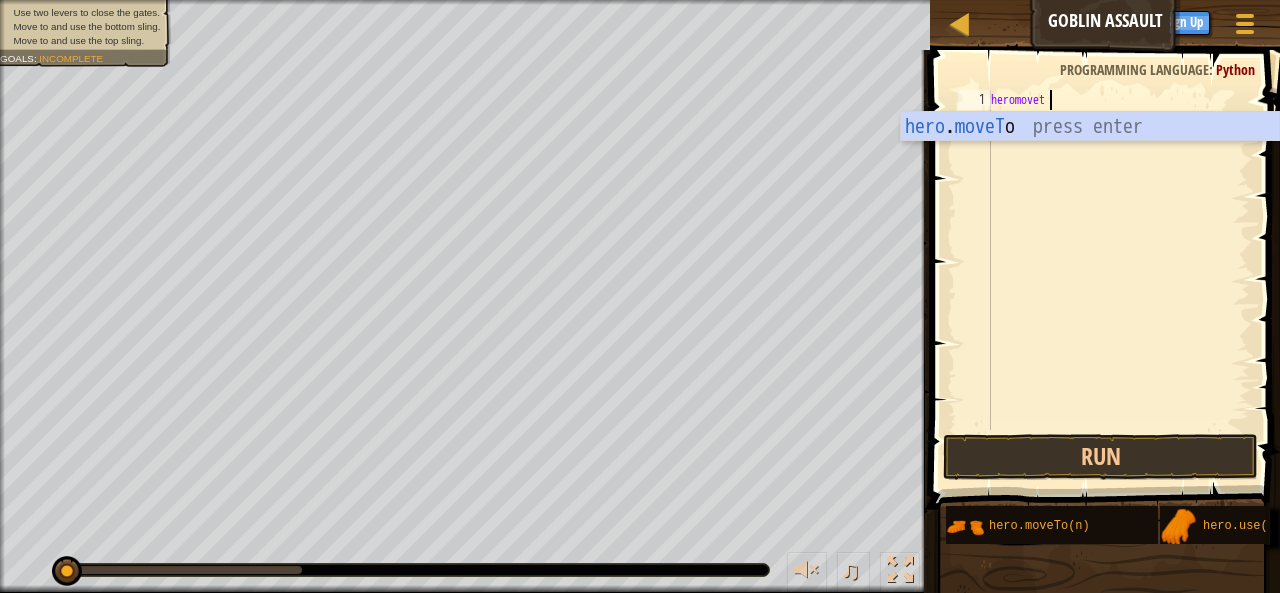 scroll, scrollTop: 9, scrollLeft: 5, axis: both 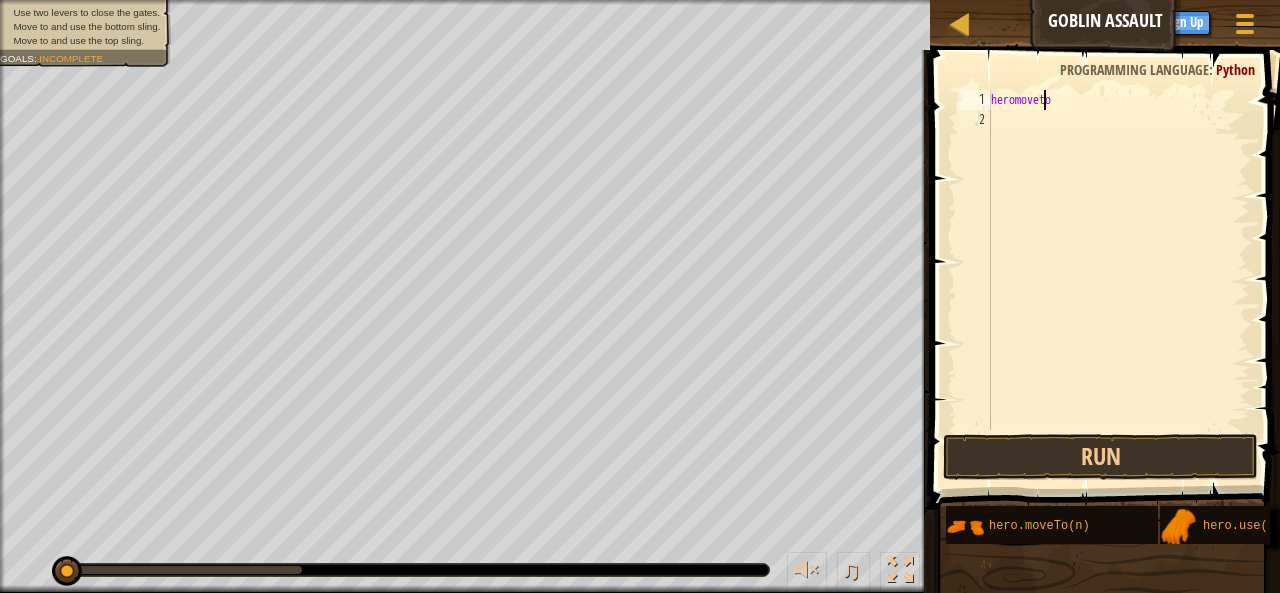 drag, startPoint x: 1042, startPoint y: 96, endPoint x: 1072, endPoint y: 107, distance: 31.95309 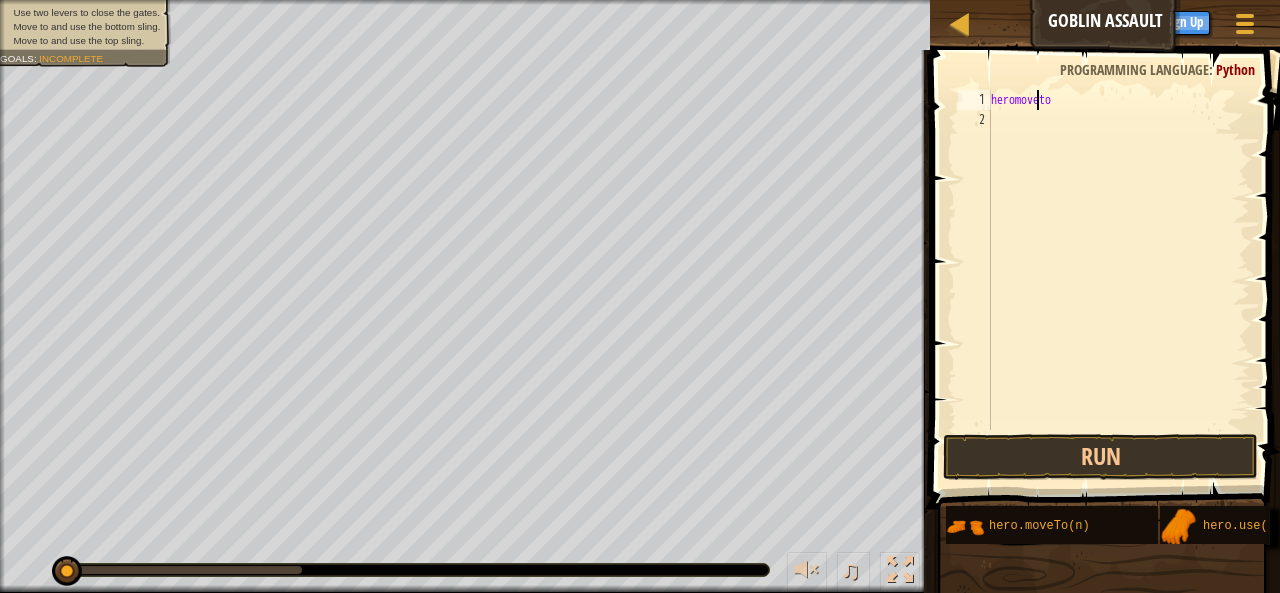 click on "heromoveto" at bounding box center [1118, 280] 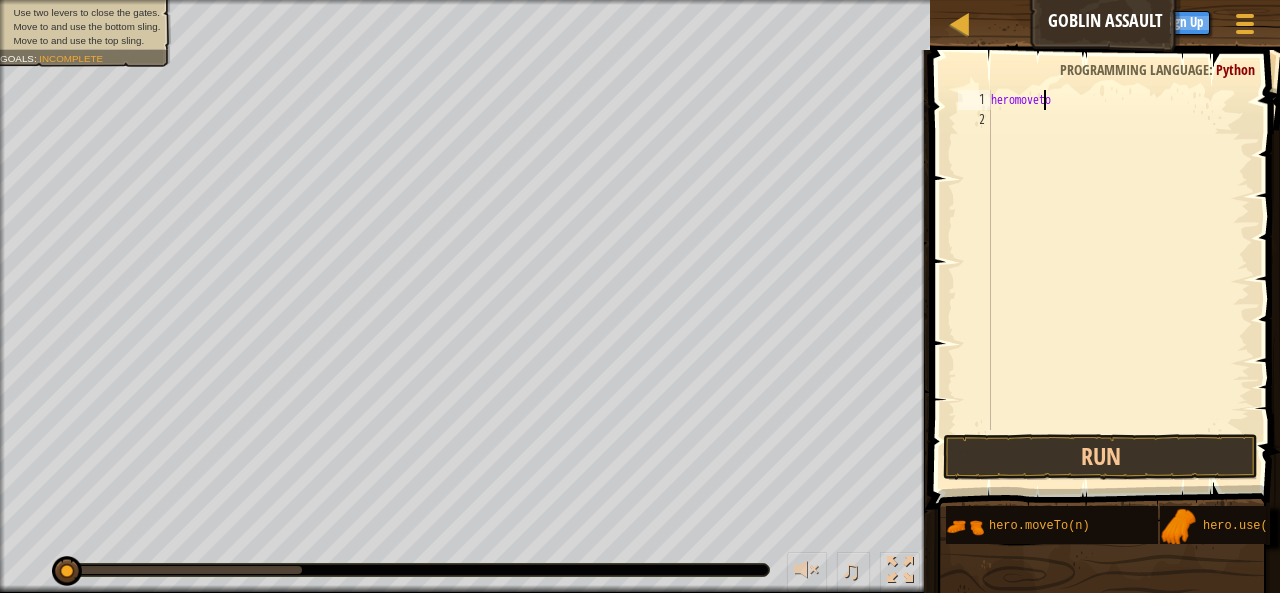 click on "heromoveto" at bounding box center (1118, 280) 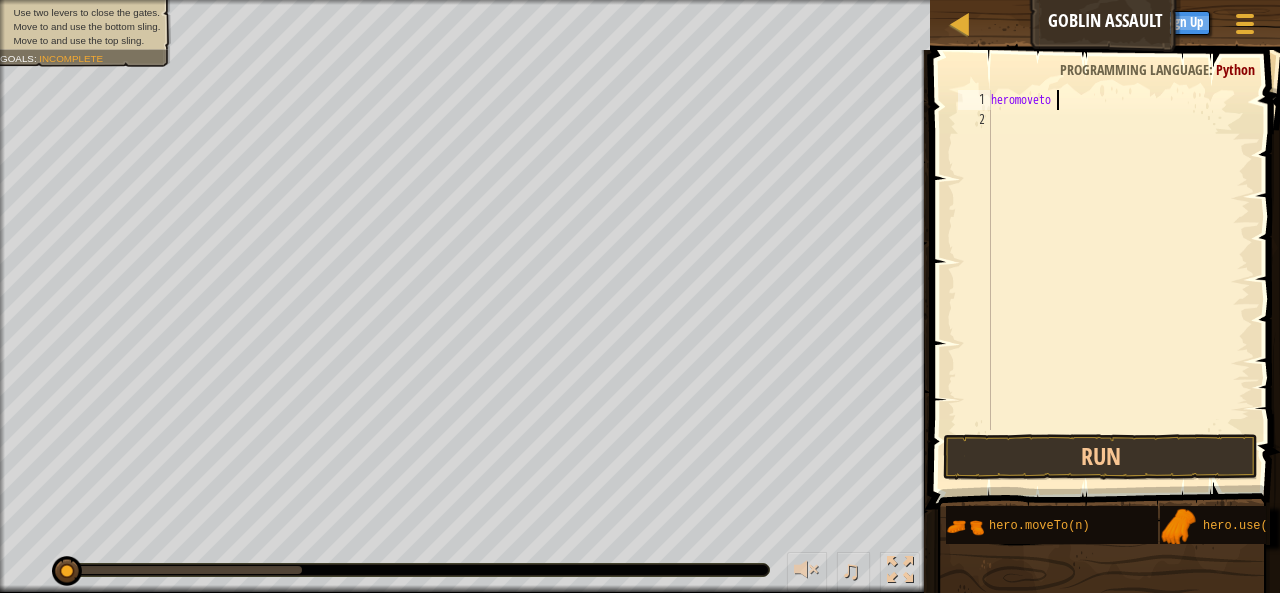 click on "heromoveto" at bounding box center (1118, 280) 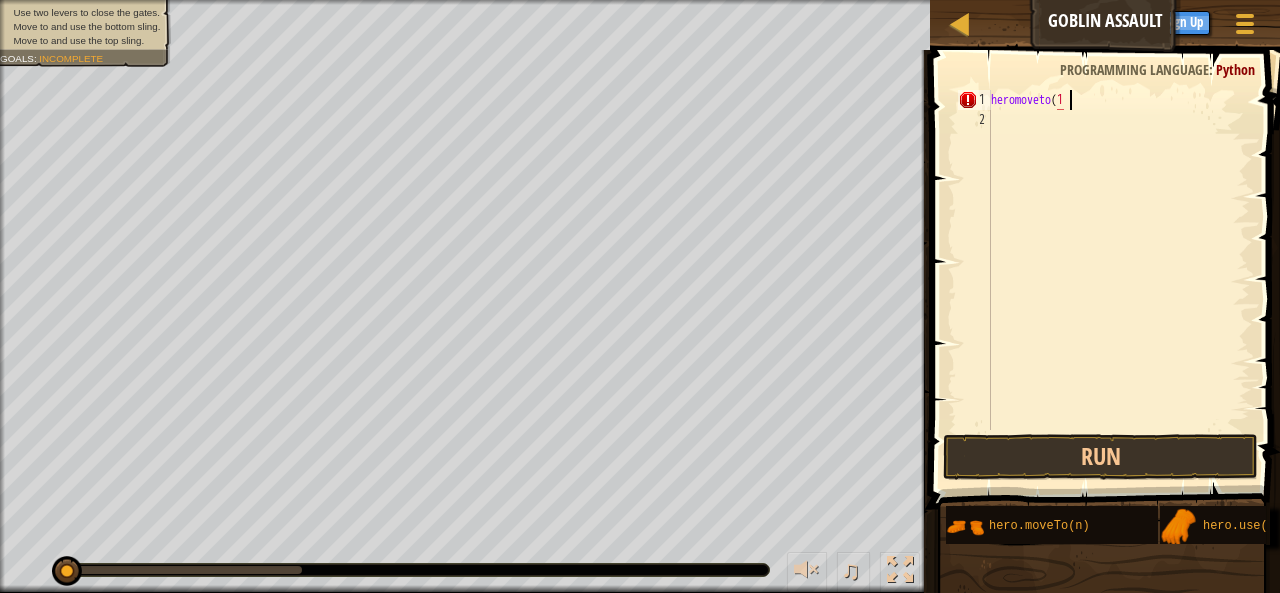 scroll, scrollTop: 9, scrollLeft: 6, axis: both 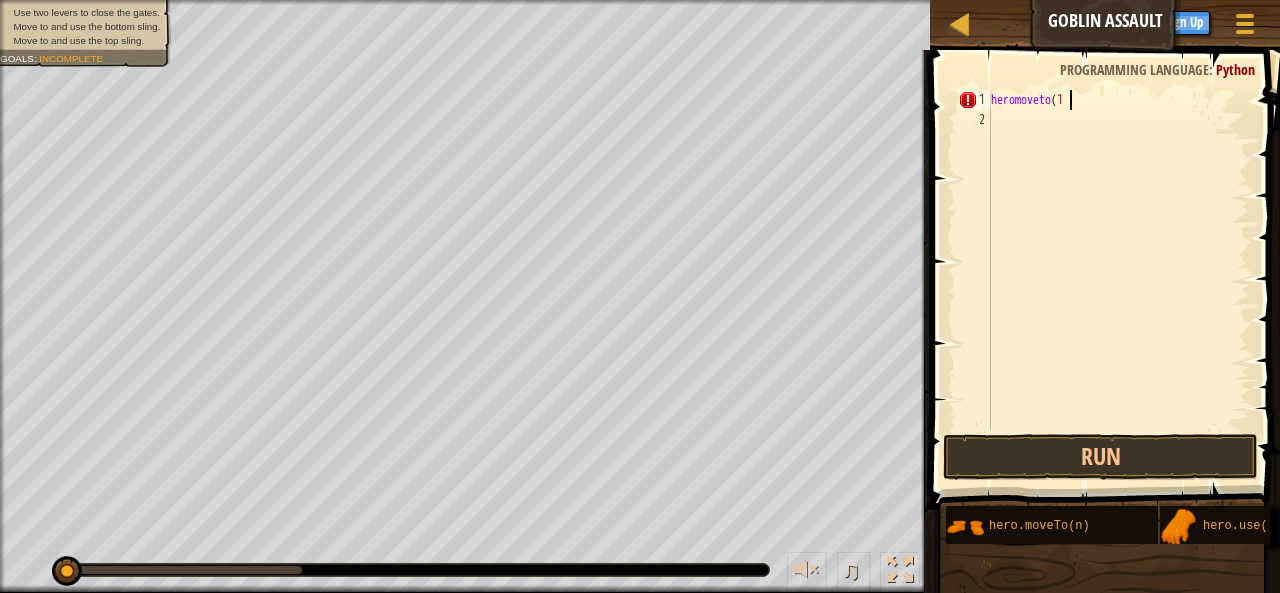 type on "heromoveto(1)" 